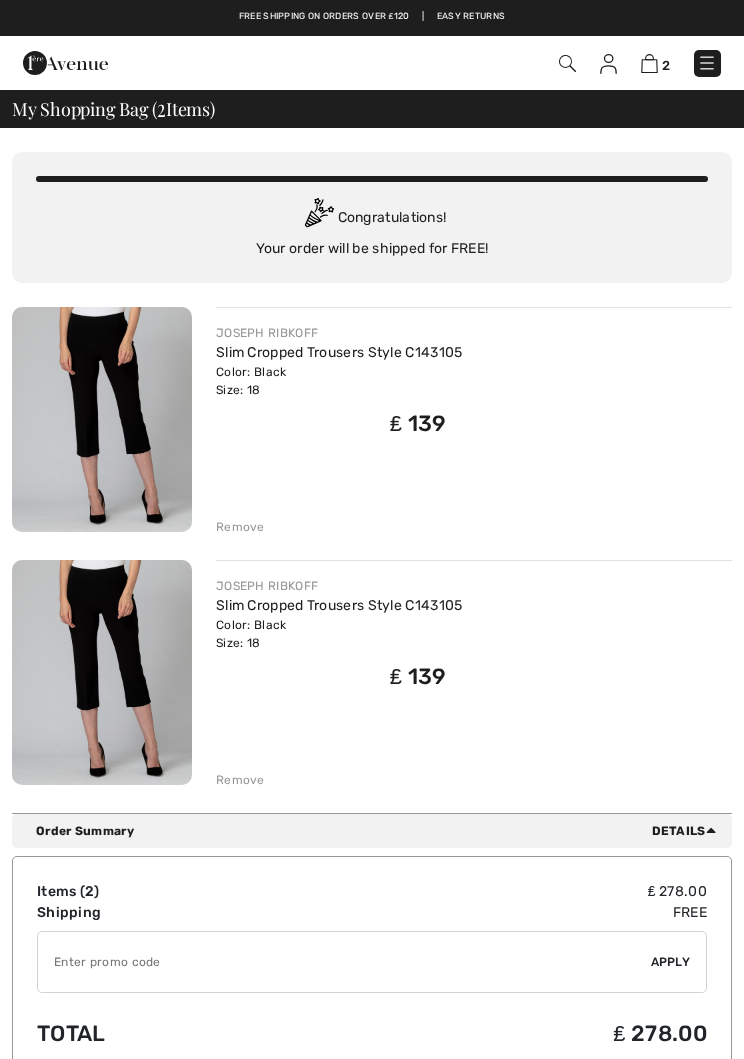 scroll, scrollTop: 0, scrollLeft: 0, axis: both 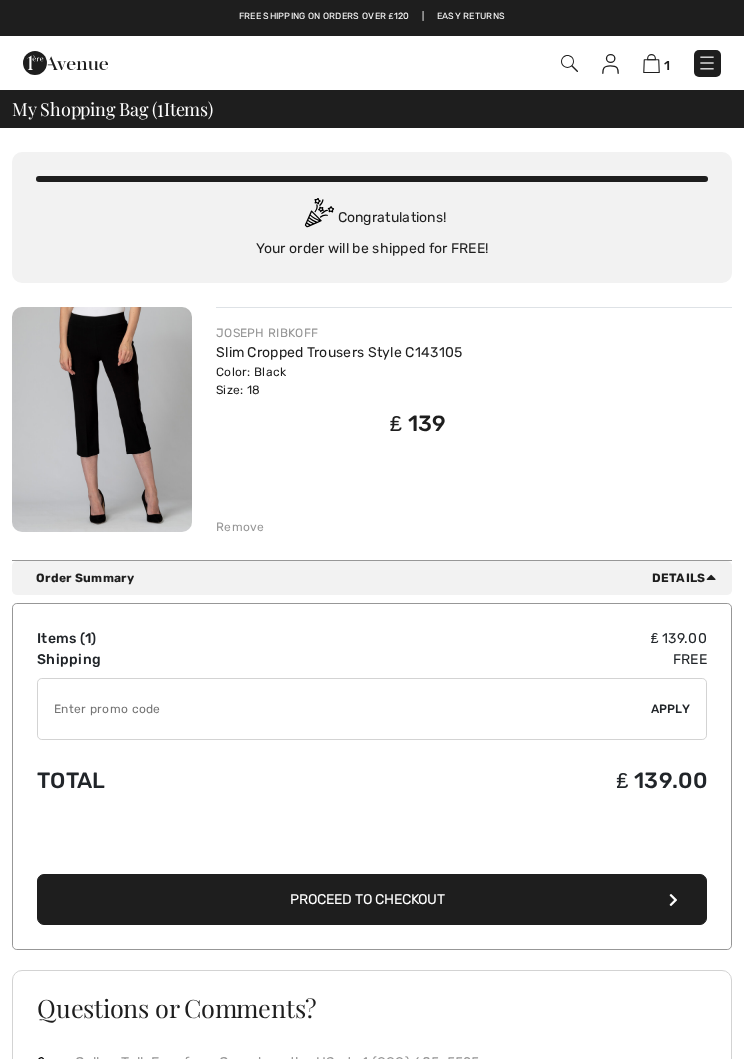 click on "Proceed to Checkout" at bounding box center (367, 899) 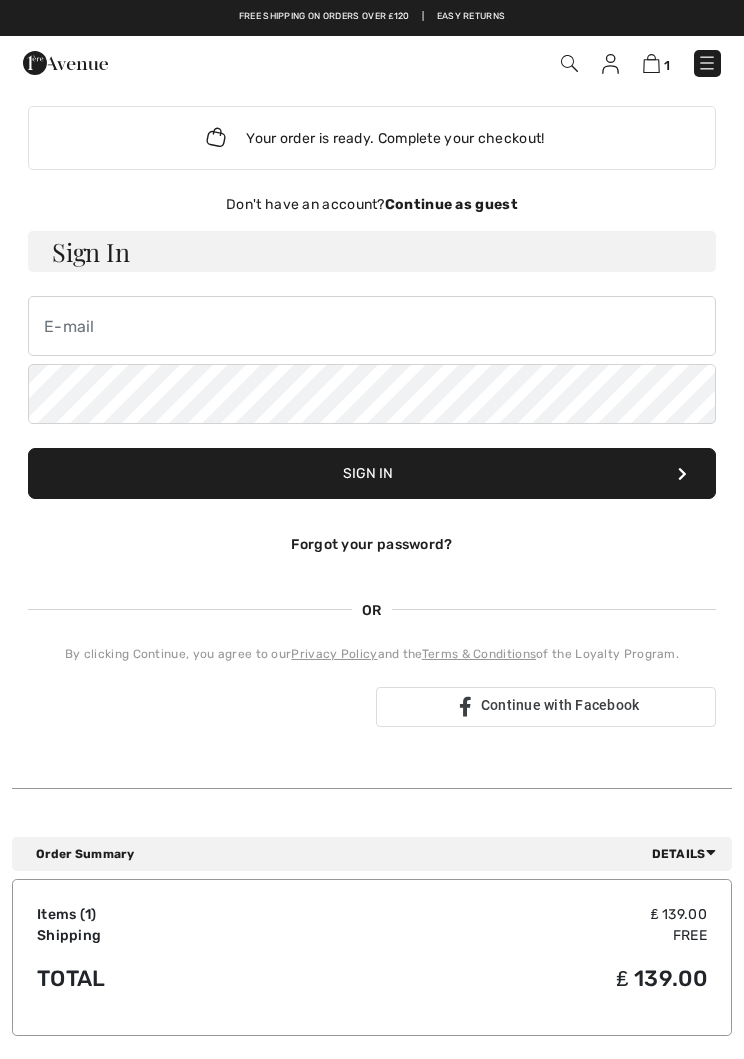 scroll, scrollTop: 0, scrollLeft: 0, axis: both 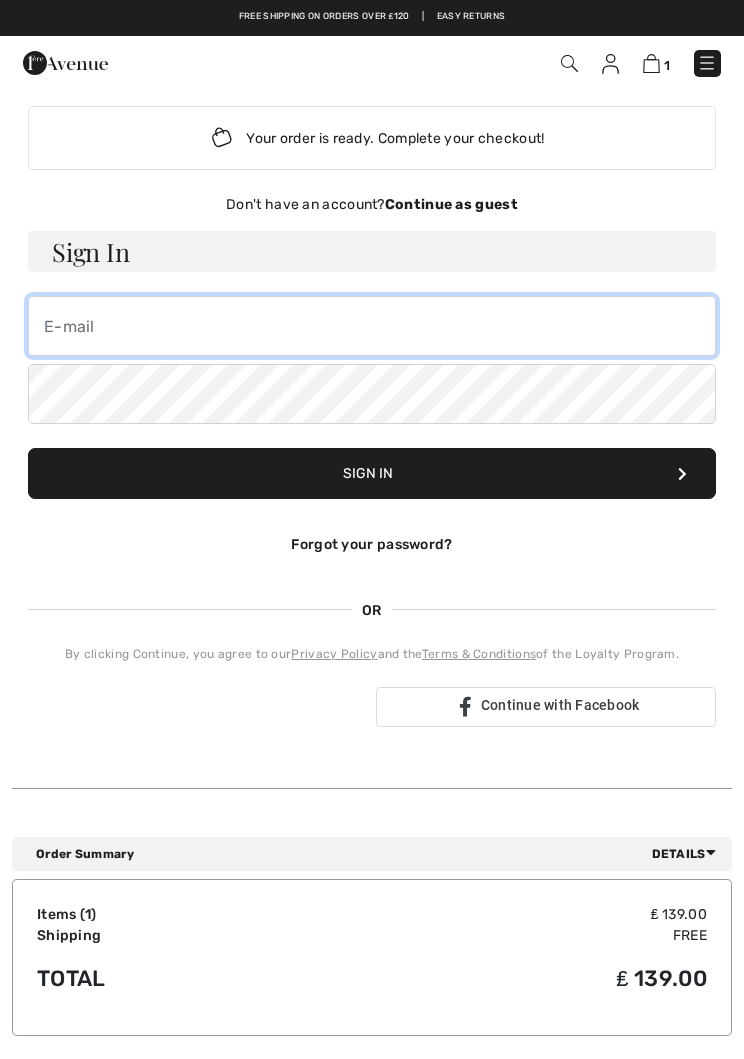 click at bounding box center [372, 326] 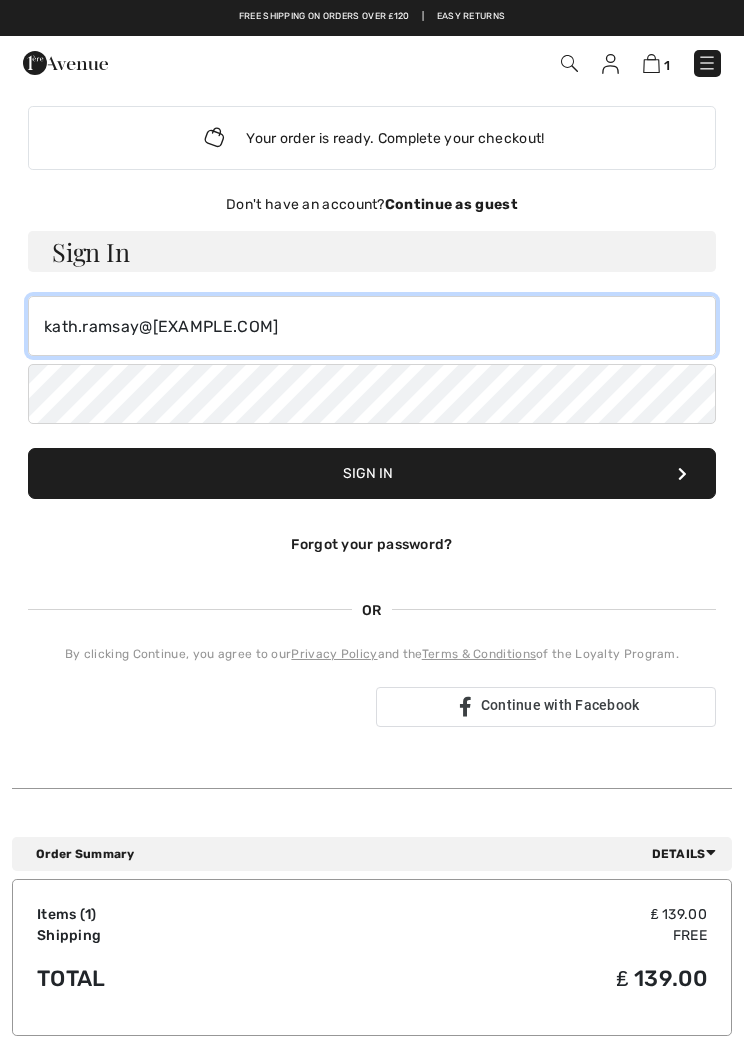 type on "kath.ramsay@[EMAIL]" 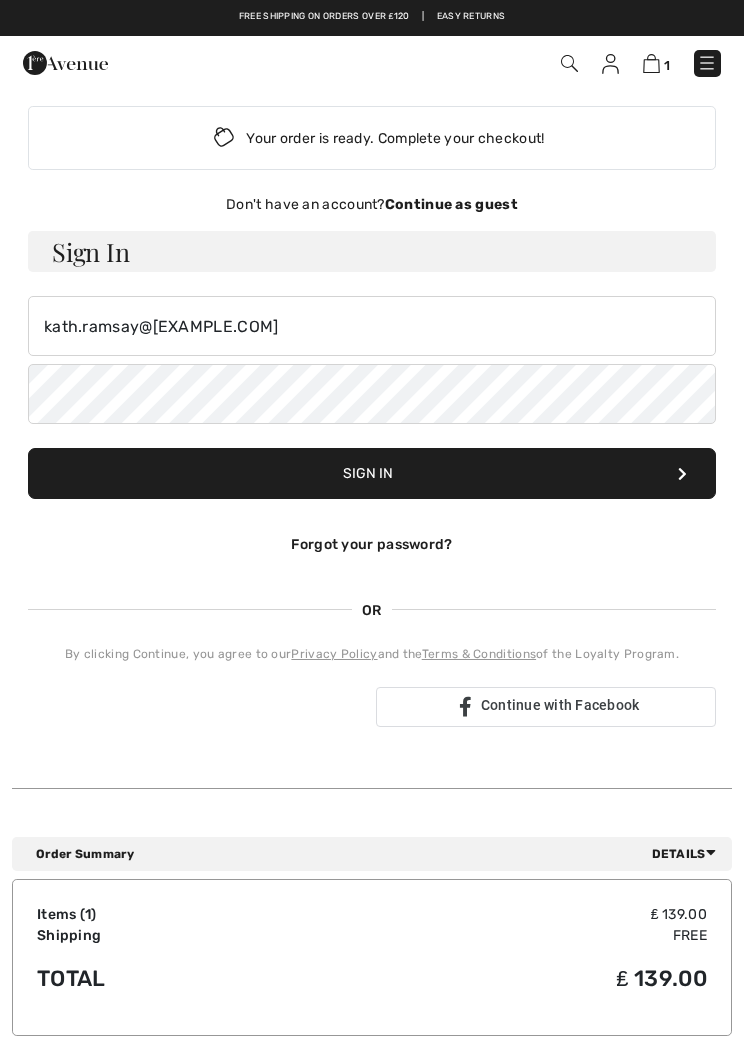 click on "Sign In" at bounding box center [372, 473] 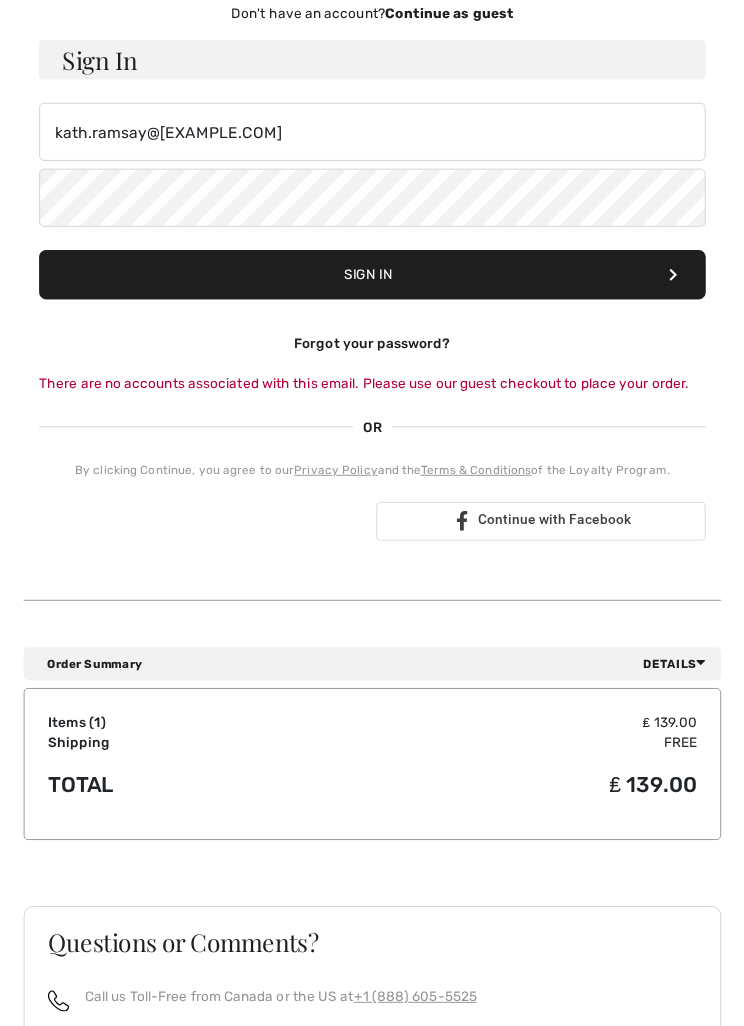 scroll, scrollTop: 191, scrollLeft: 0, axis: vertical 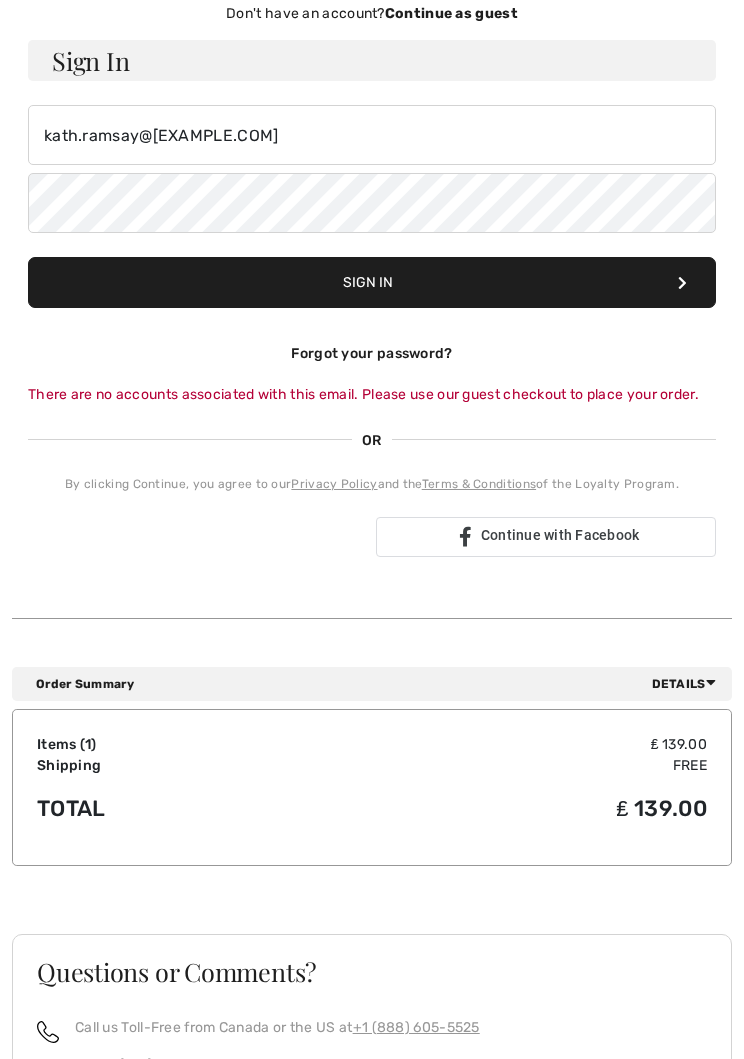 click at bounding box center [198, 537] 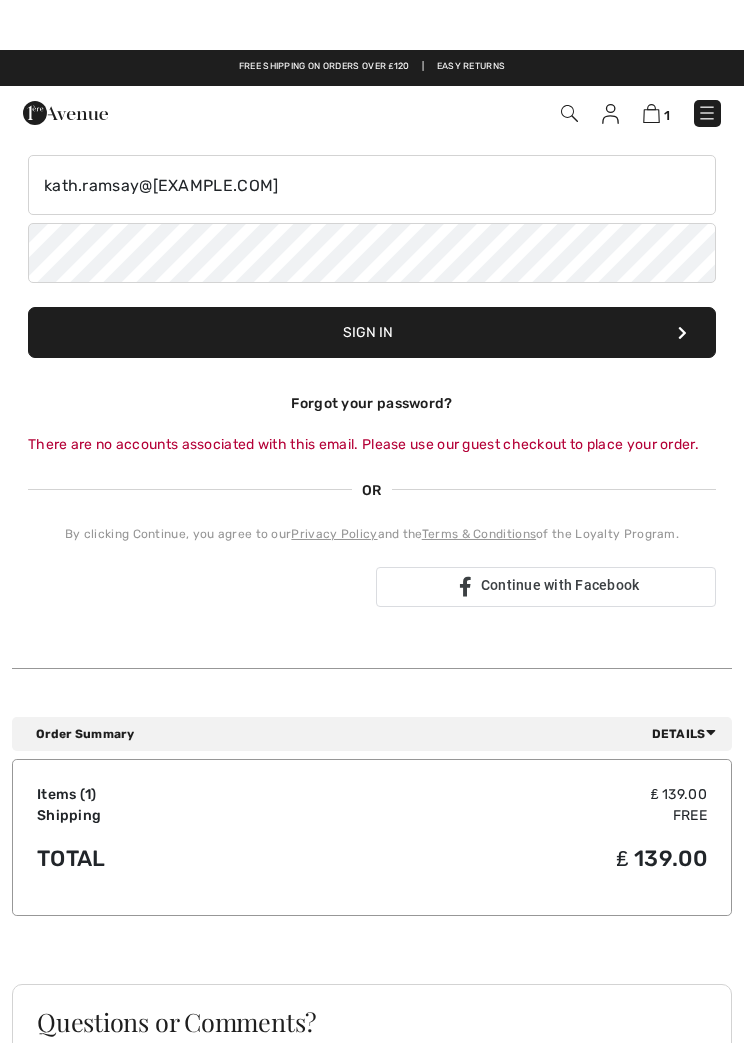 scroll, scrollTop: 190, scrollLeft: 0, axis: vertical 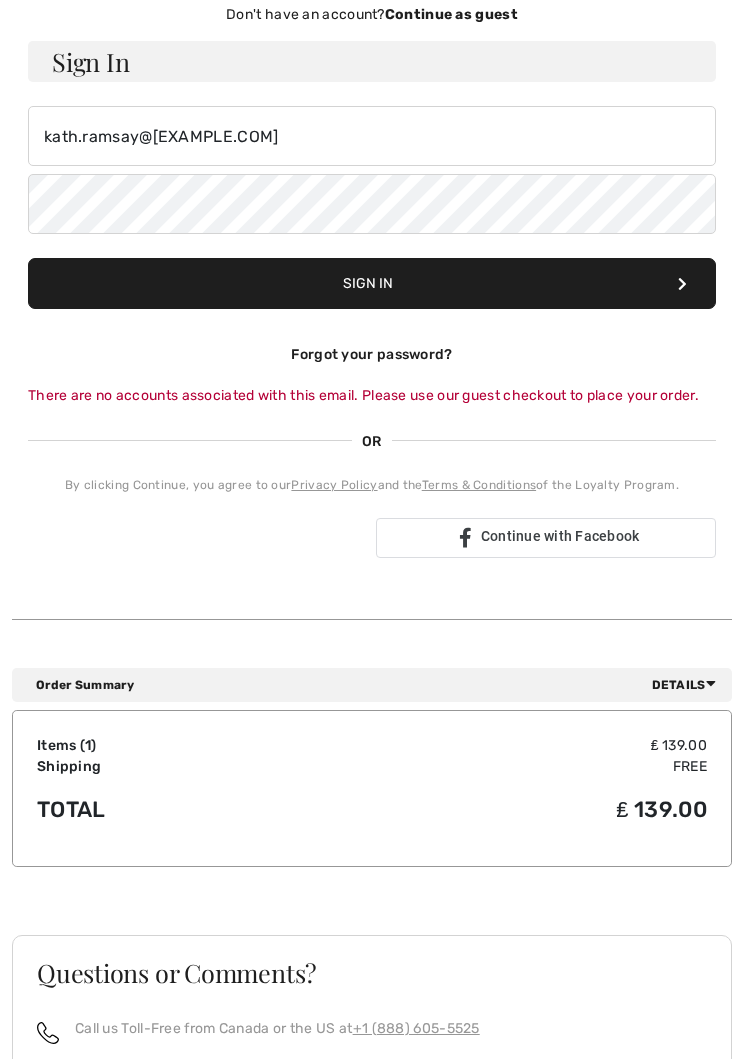 click on "Forgot your password?" at bounding box center [371, 354] 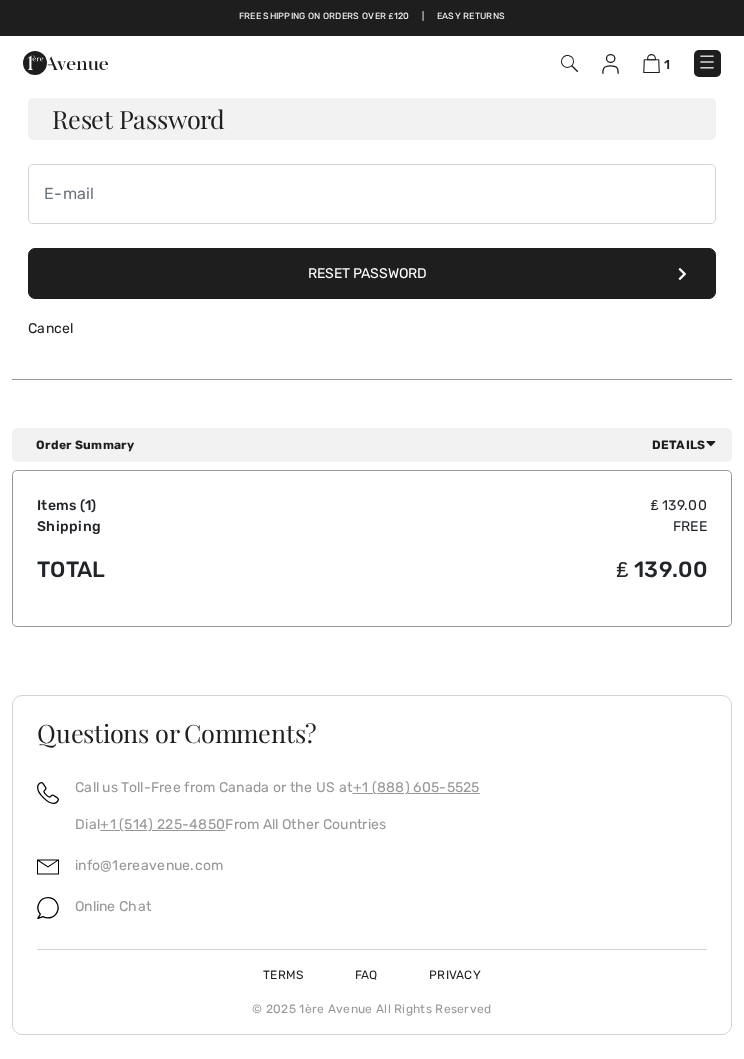scroll, scrollTop: 112, scrollLeft: 0, axis: vertical 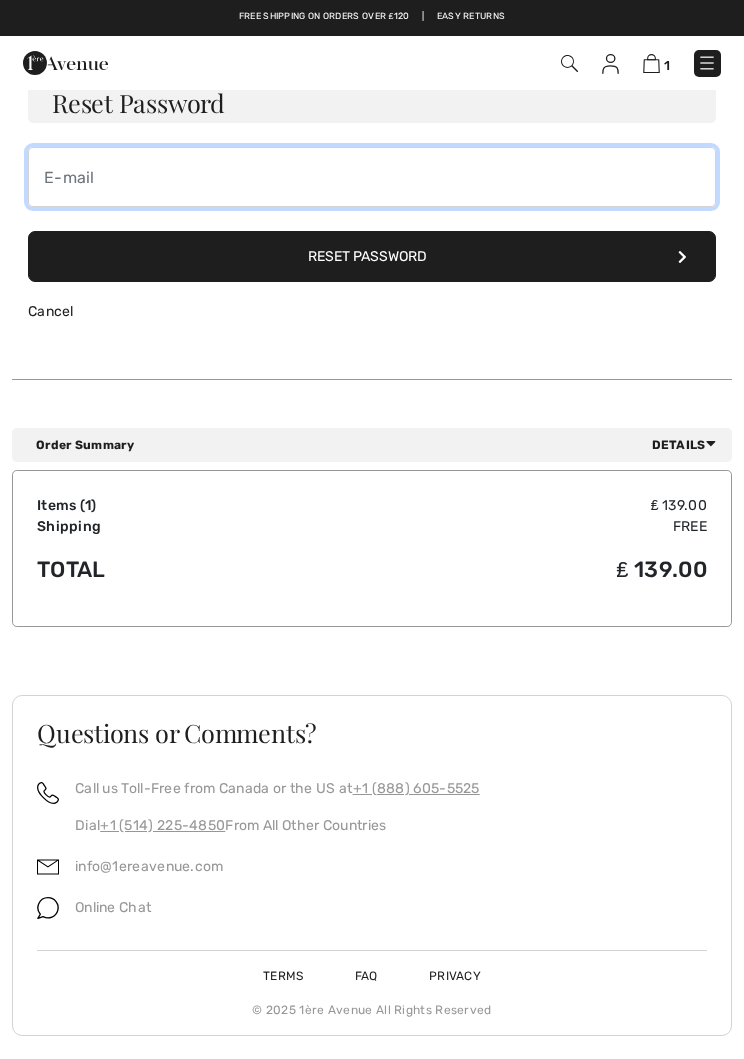 click at bounding box center (372, 177) 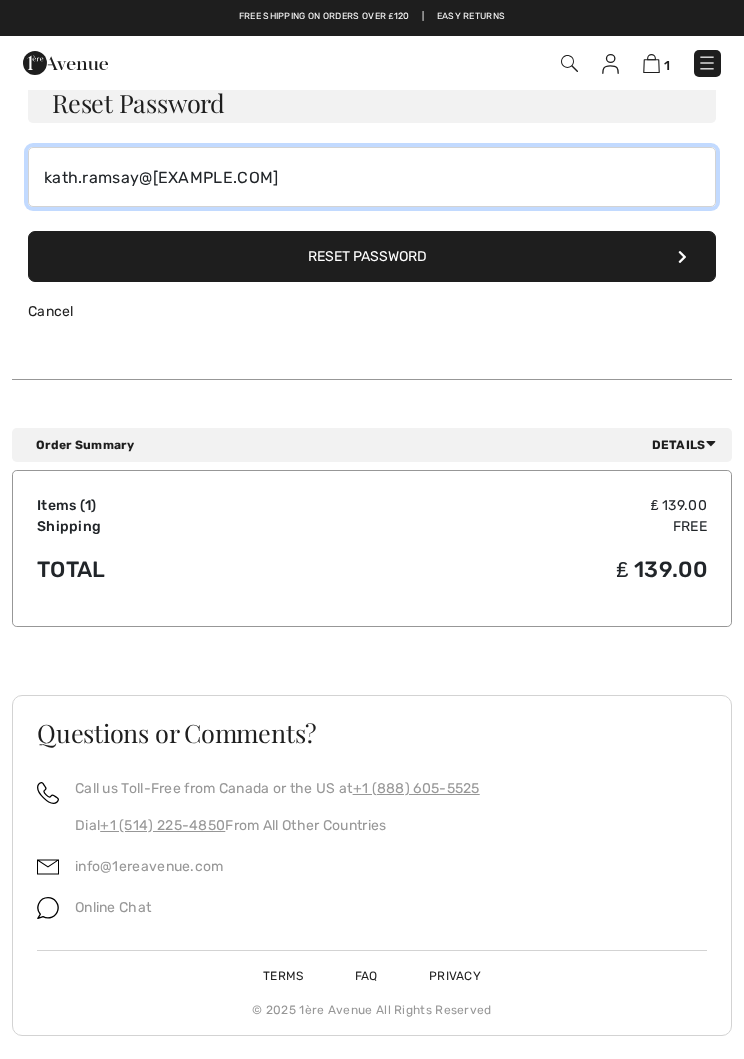type on "[EMAIL]" 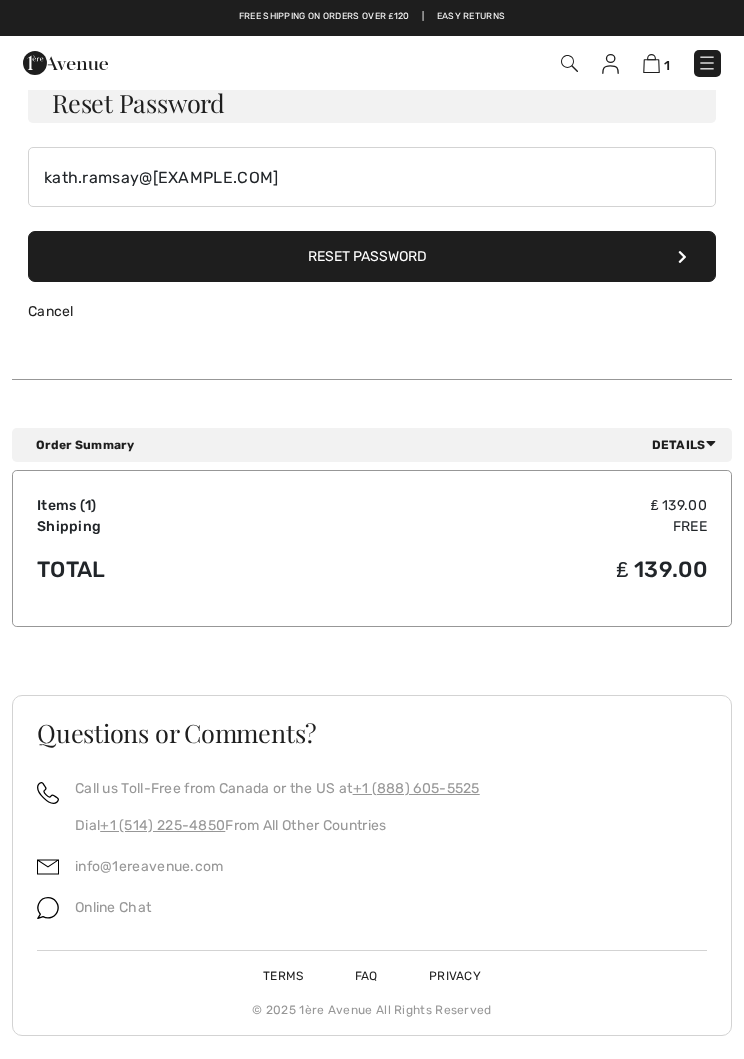click on "Reset Password" at bounding box center (372, 256) 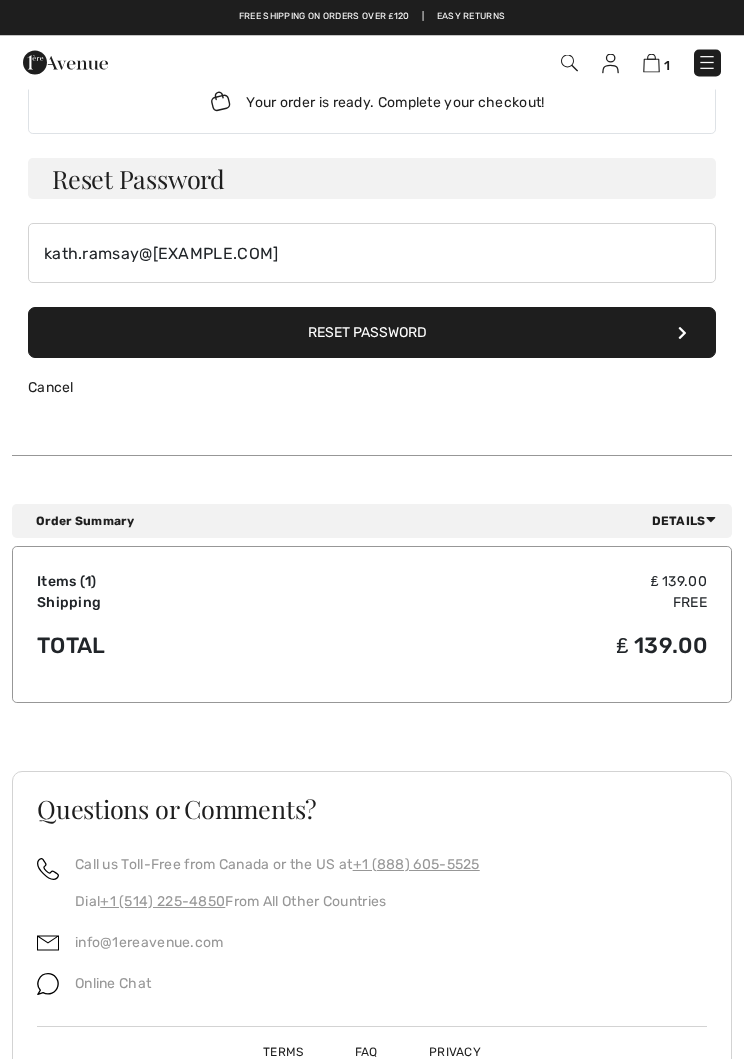 scroll, scrollTop: 0, scrollLeft: 0, axis: both 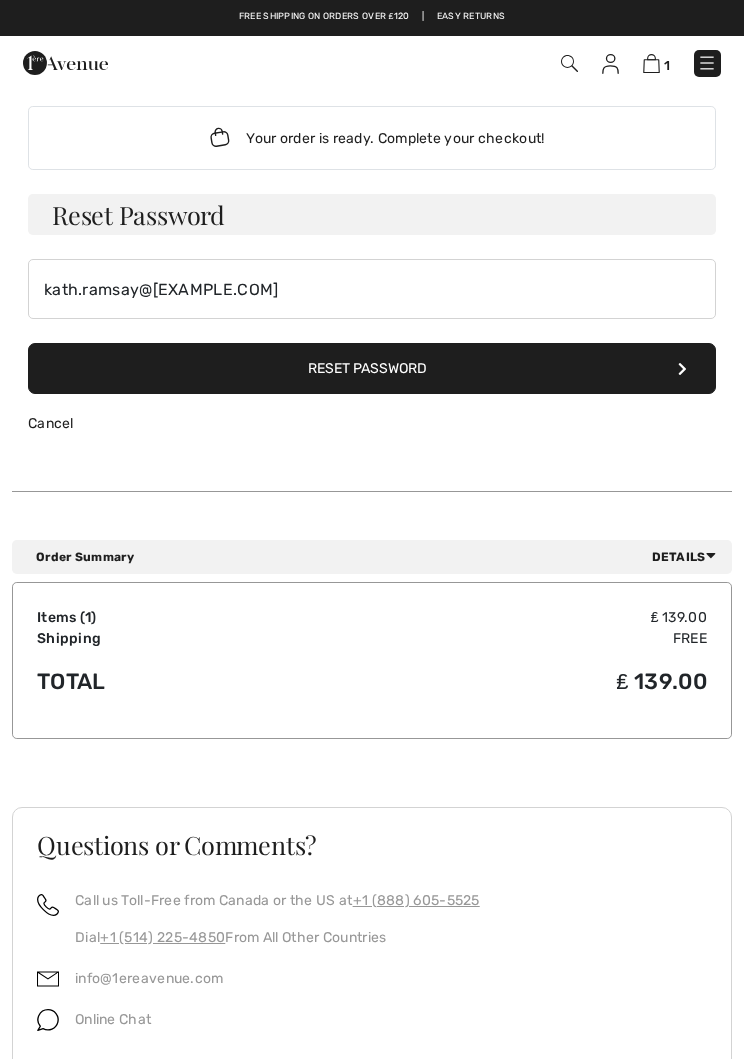 click on "Your order is ready. Complete your checkout!" at bounding box center (372, 138) 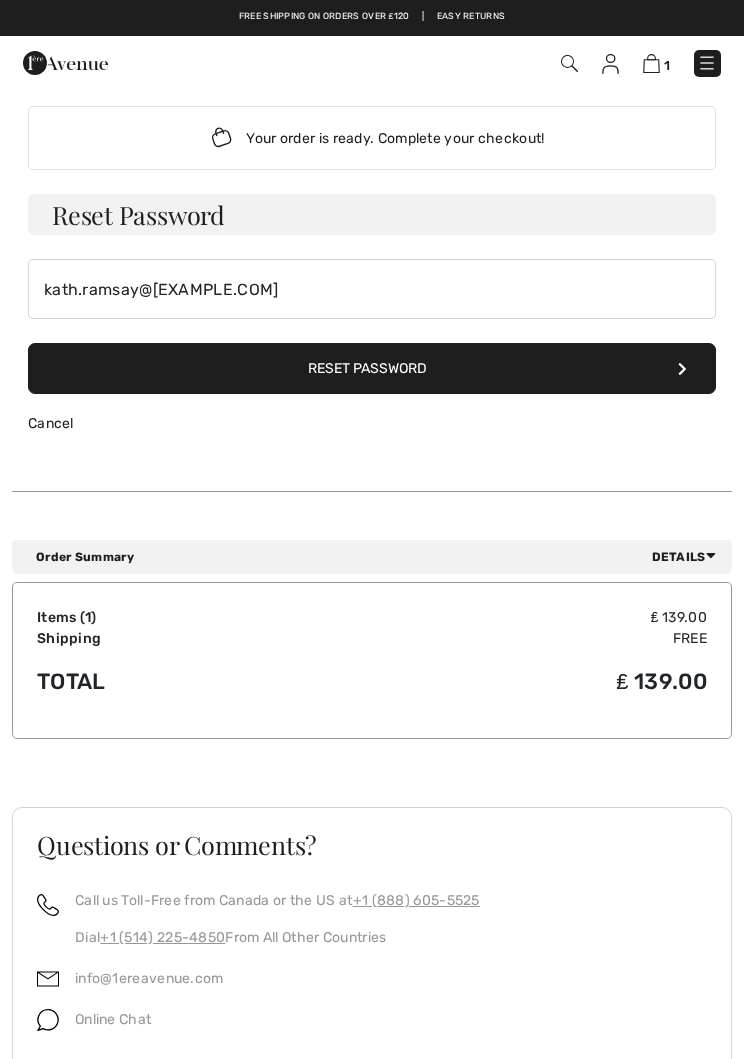 click 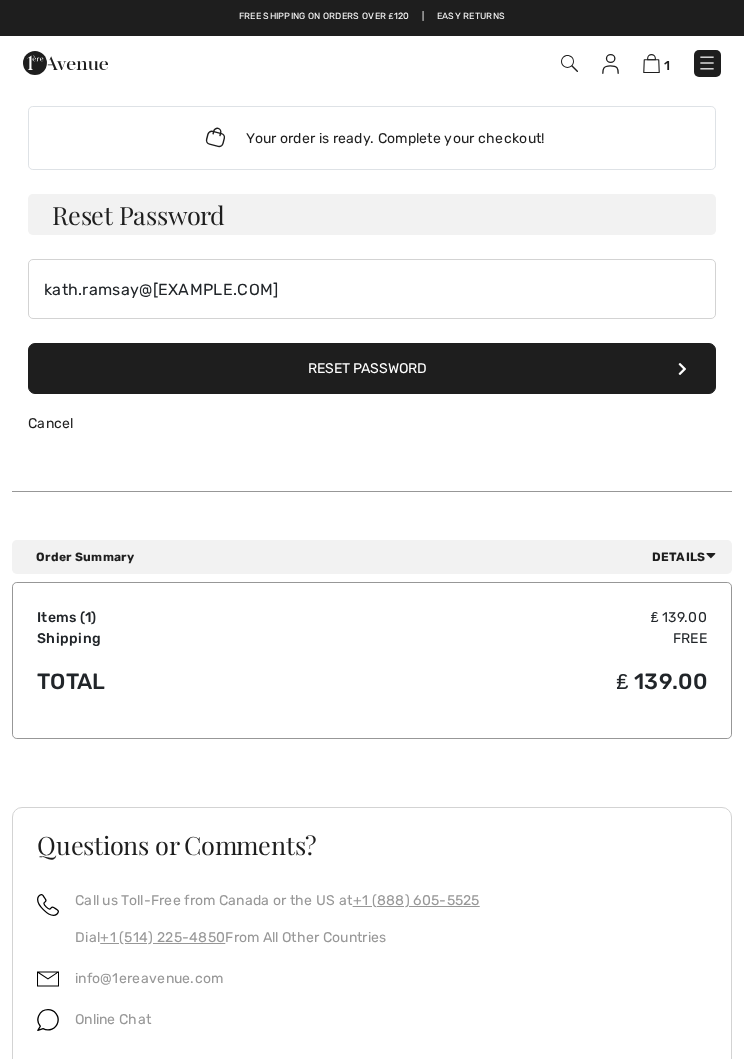 click at bounding box center [651, 63] 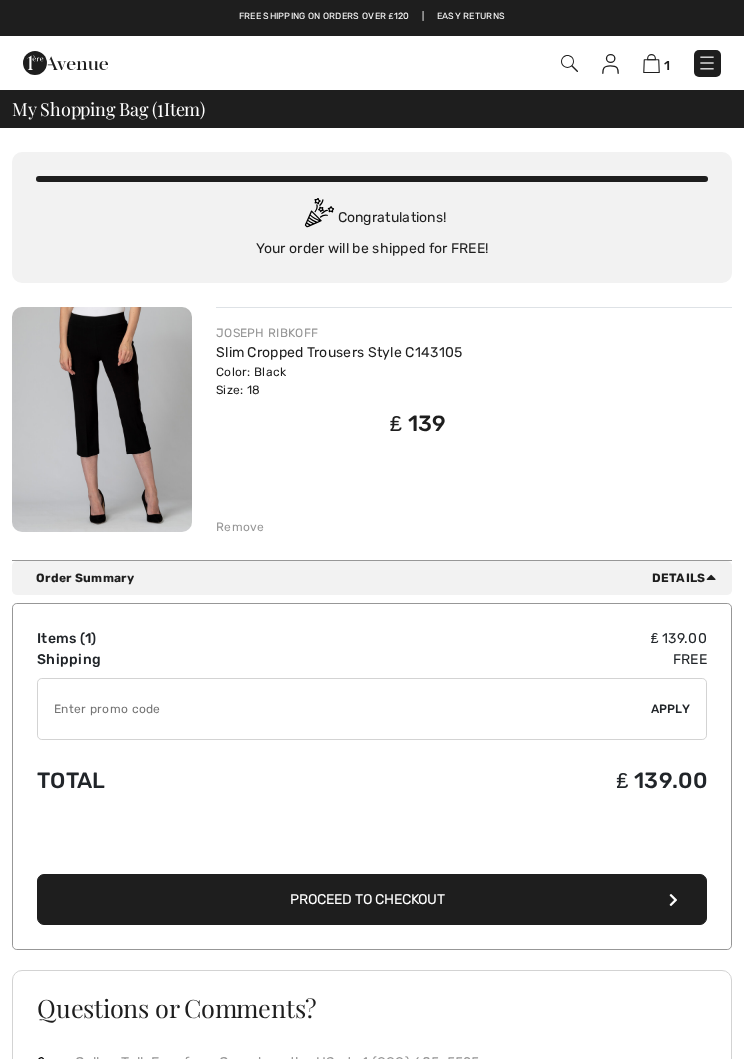 scroll, scrollTop: 0, scrollLeft: 0, axis: both 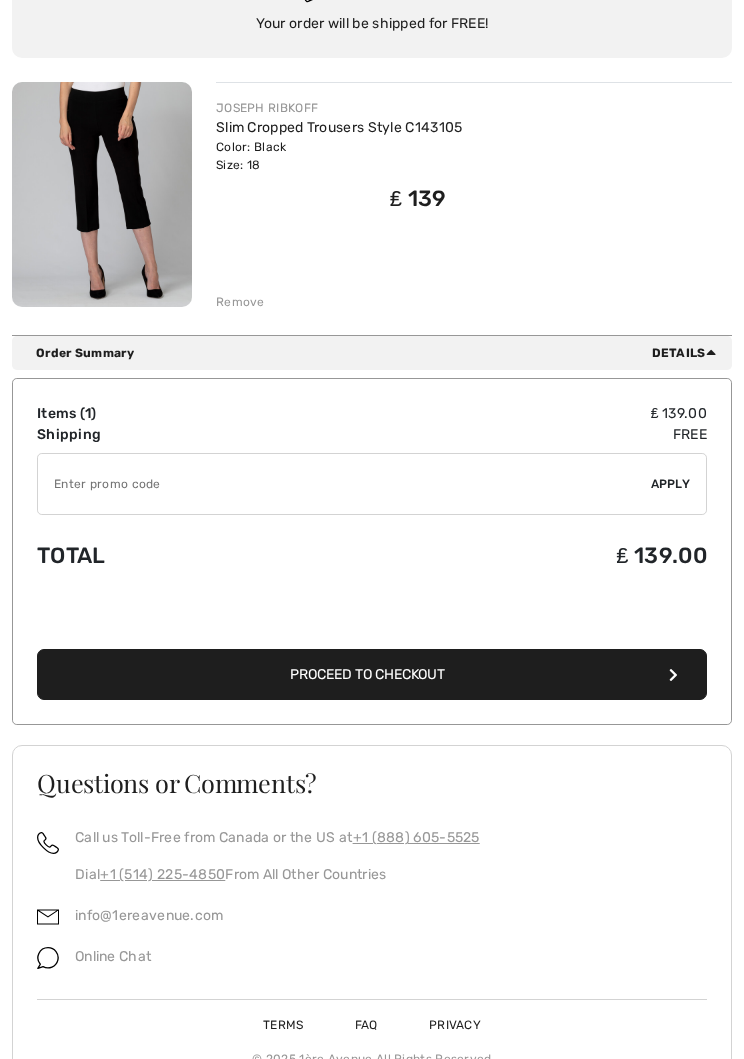 click on "Proceed to Checkout" at bounding box center (372, 675) 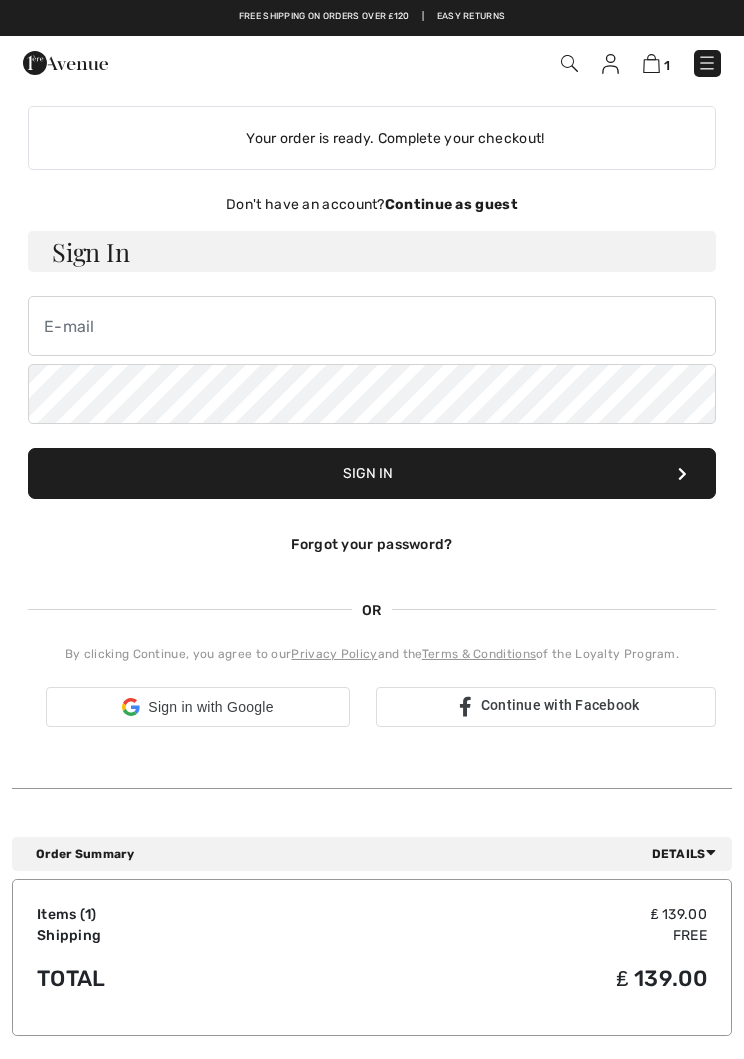 scroll, scrollTop: 0, scrollLeft: 0, axis: both 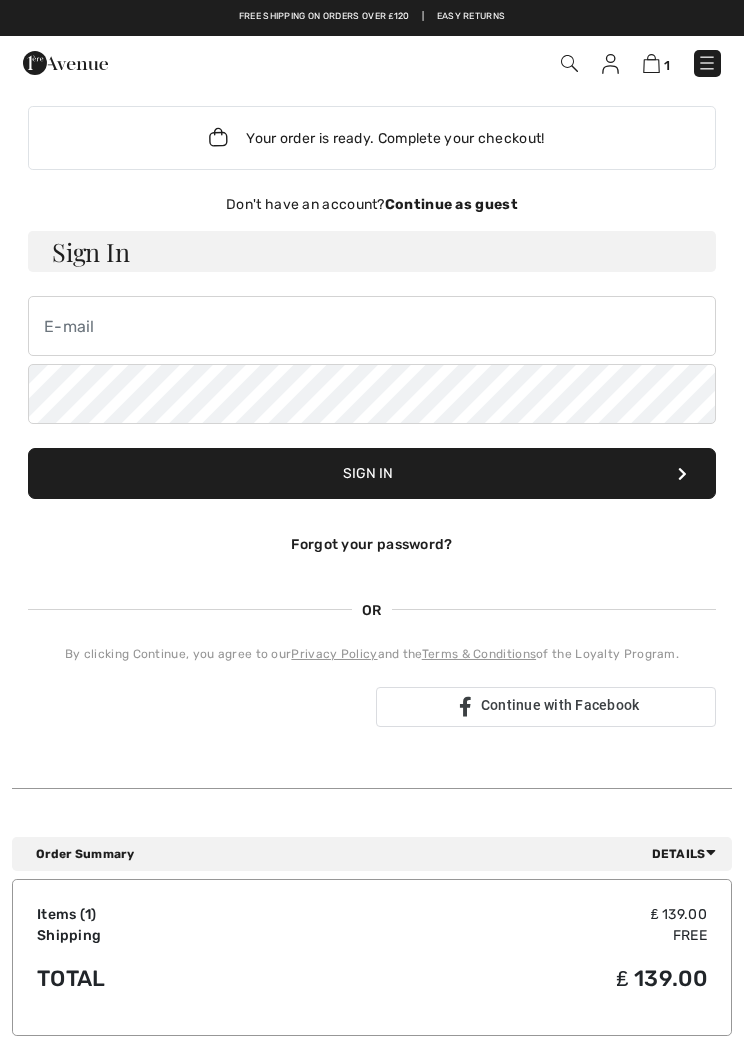 click on "Continue as guest" at bounding box center [451, 204] 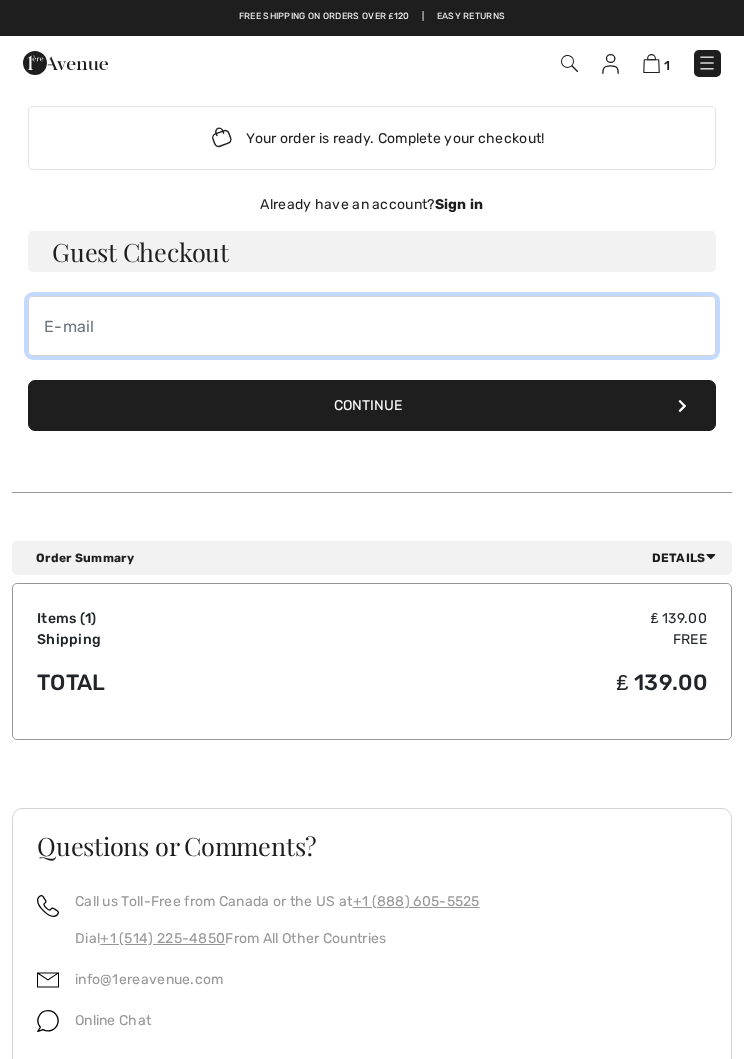 click at bounding box center (372, 326) 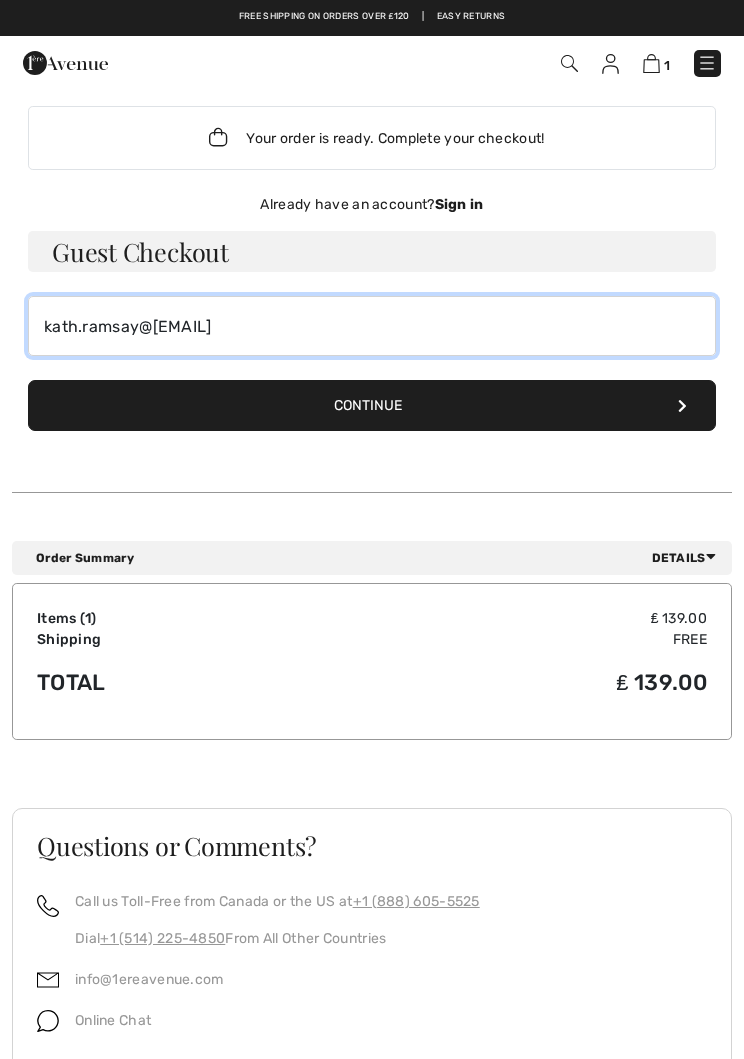 type on "kath.ramsay@[EMAIL]" 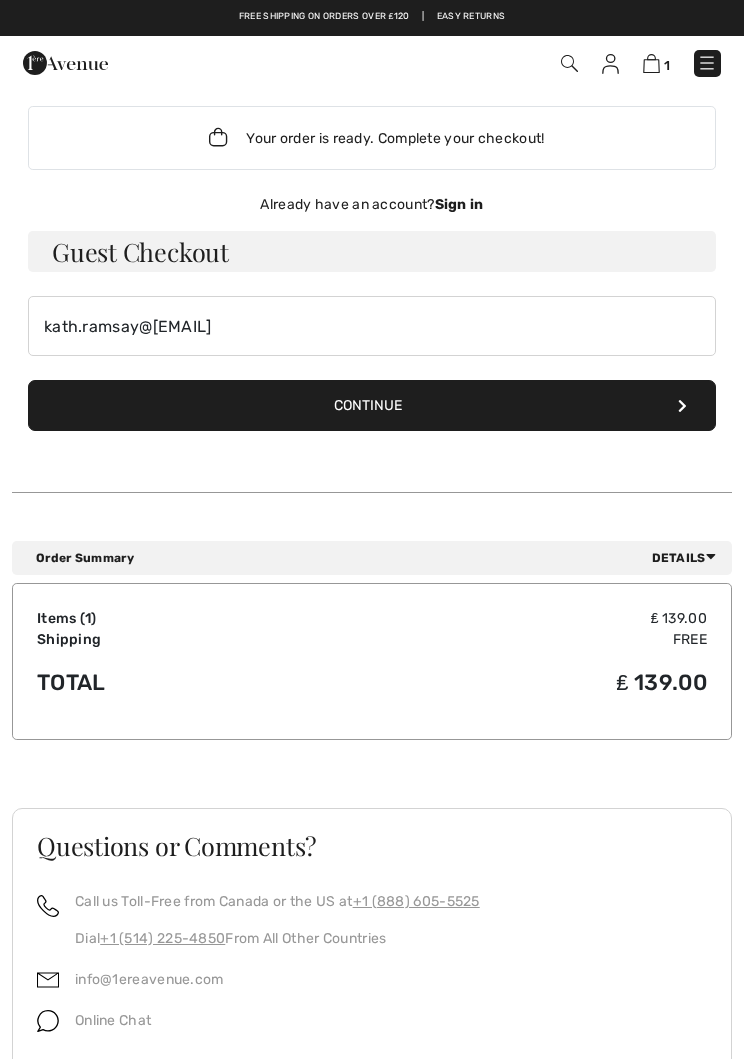 click on "Continue" at bounding box center (372, 405) 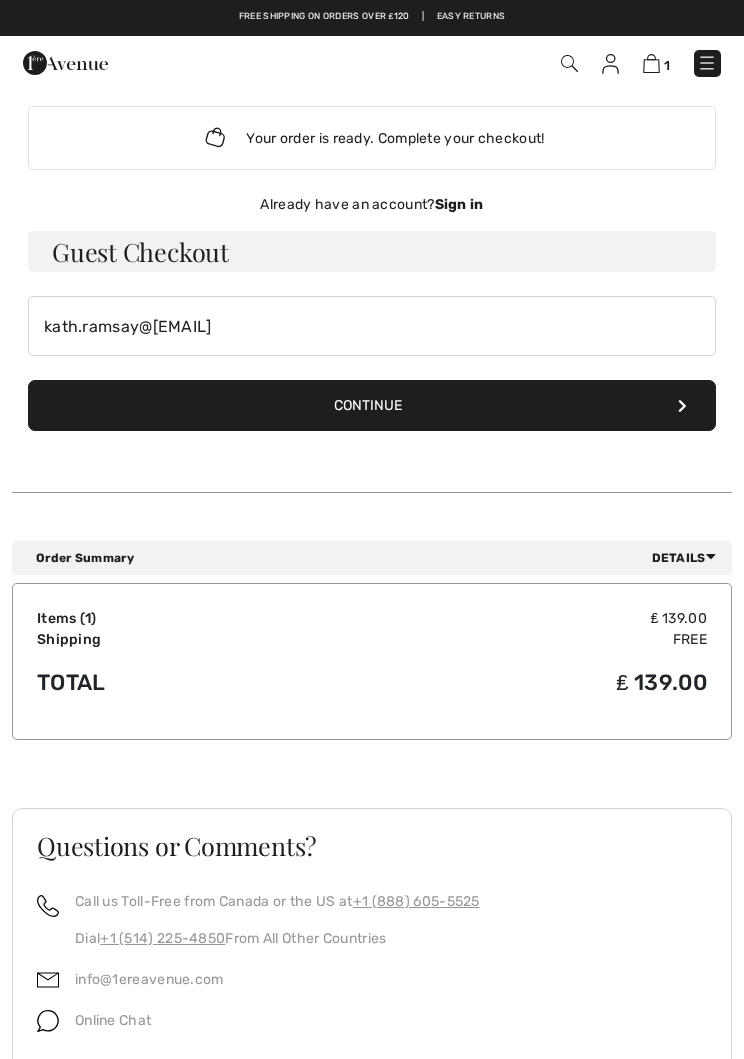 click on "Continue" at bounding box center (372, 405) 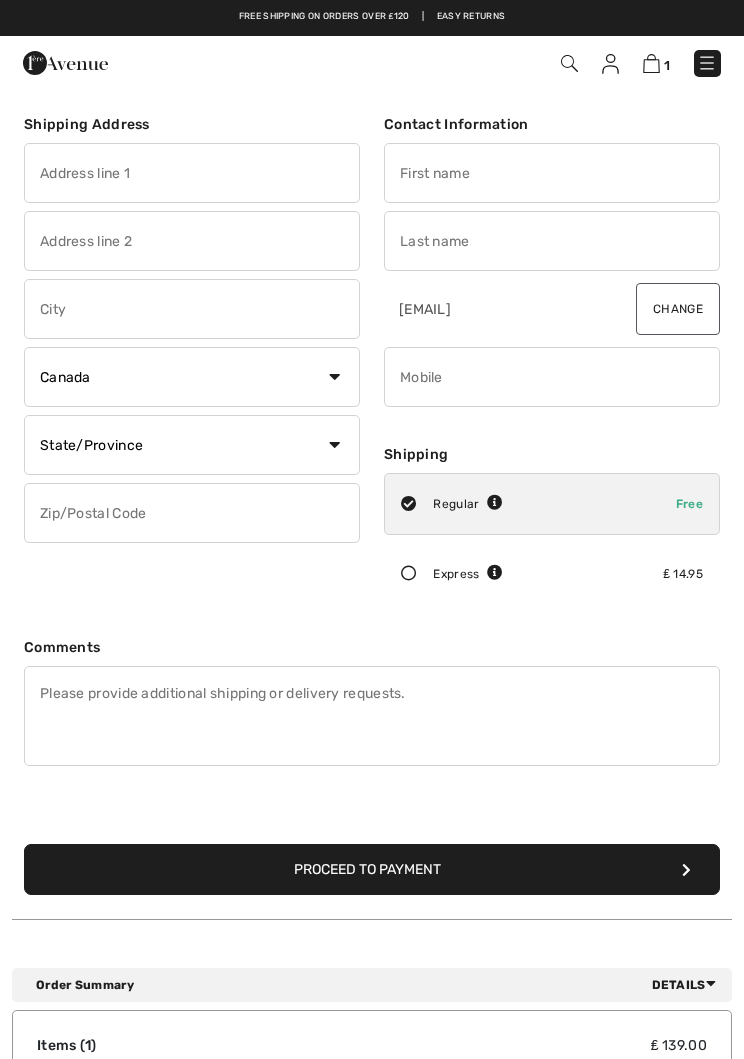 scroll, scrollTop: 0, scrollLeft: 0, axis: both 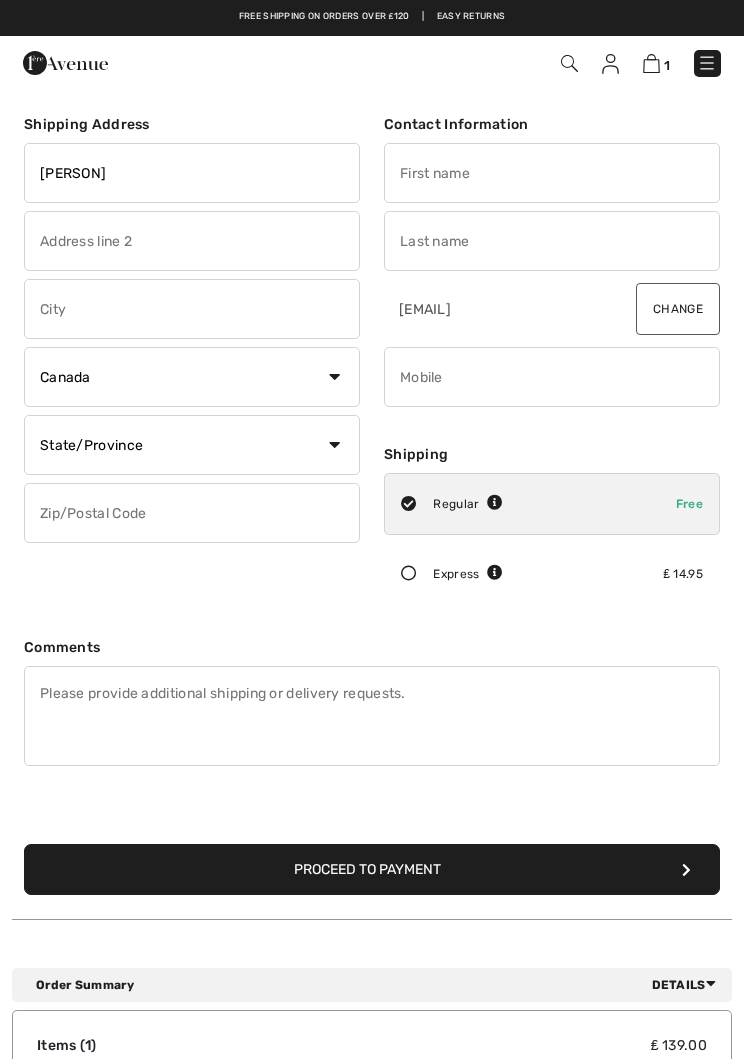 type on "RamsayTimber Ltd" 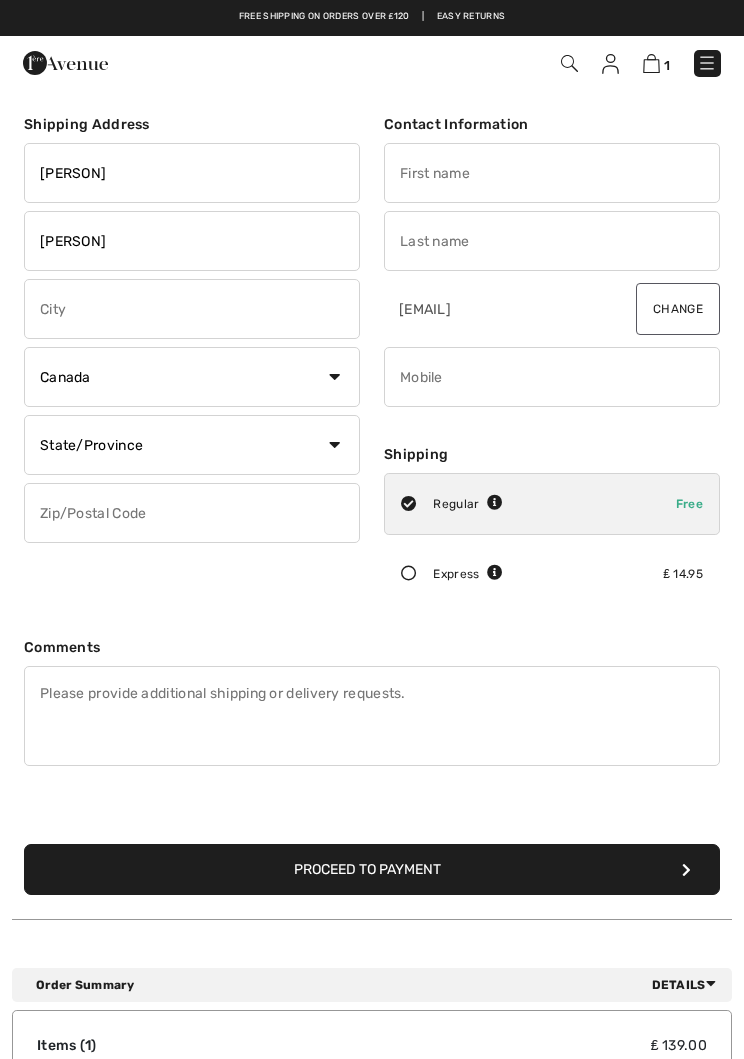 type on "Skull House Lane" 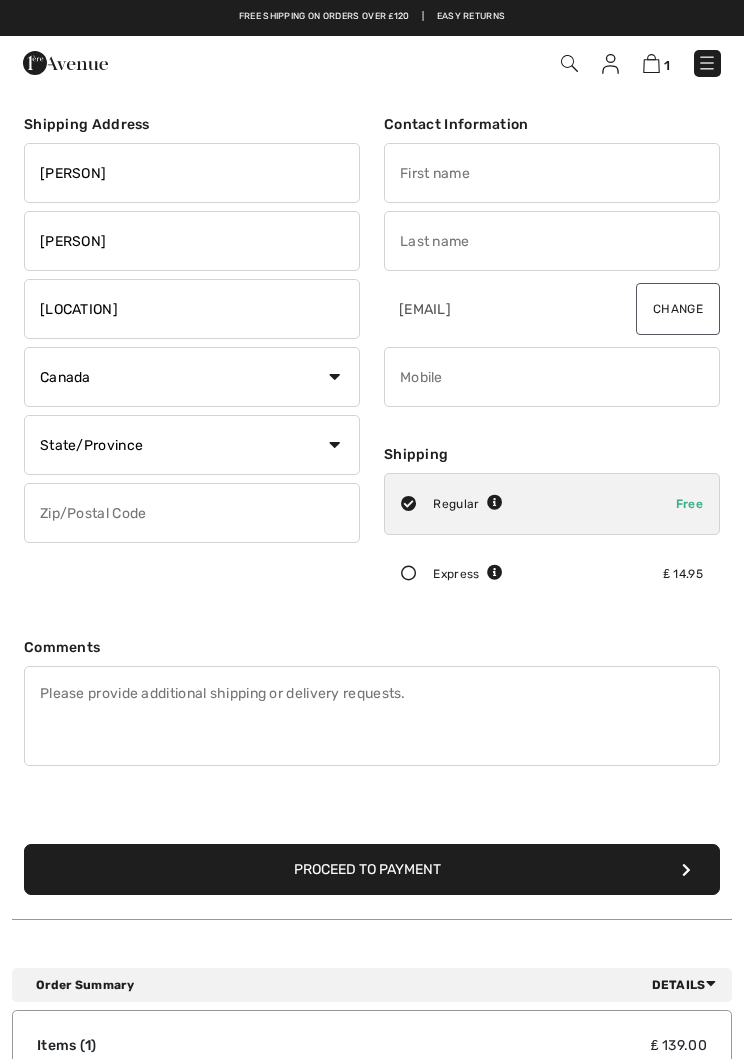type on "Appley Bridge" 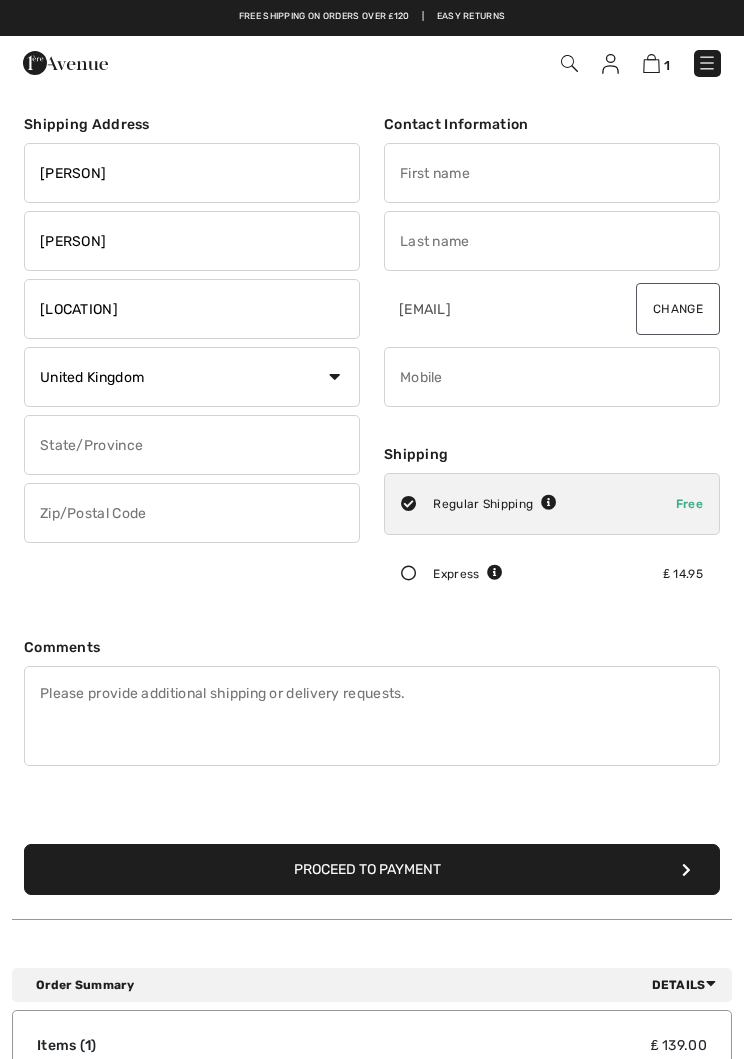 click at bounding box center (192, 513) 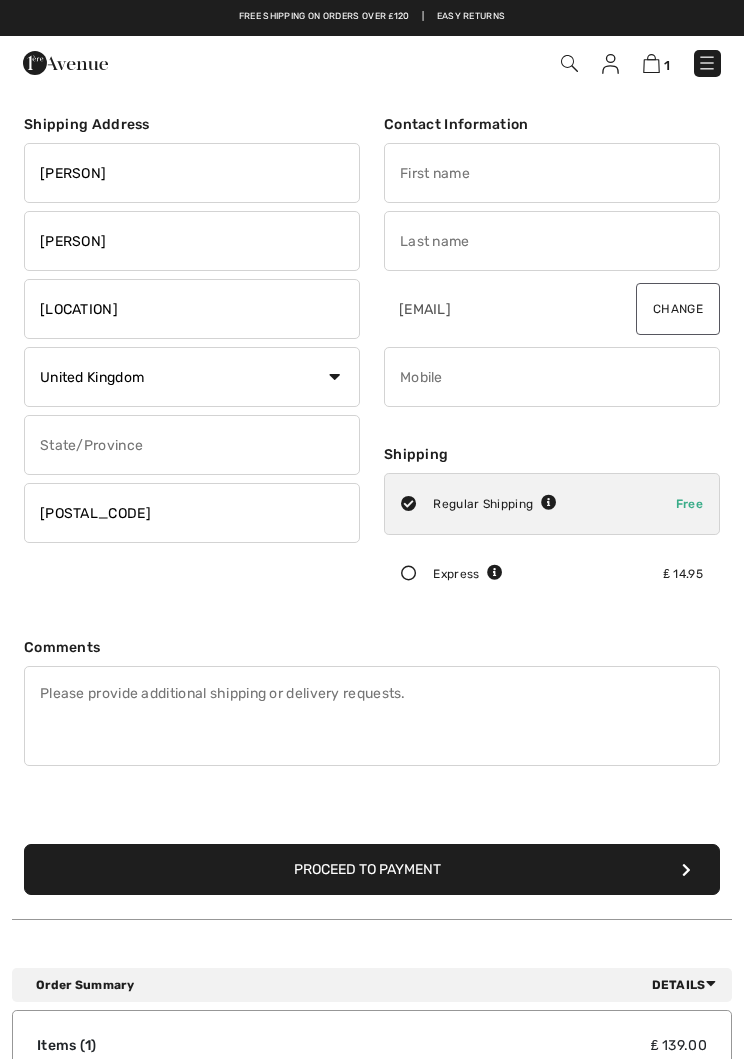 type on "WN69DR" 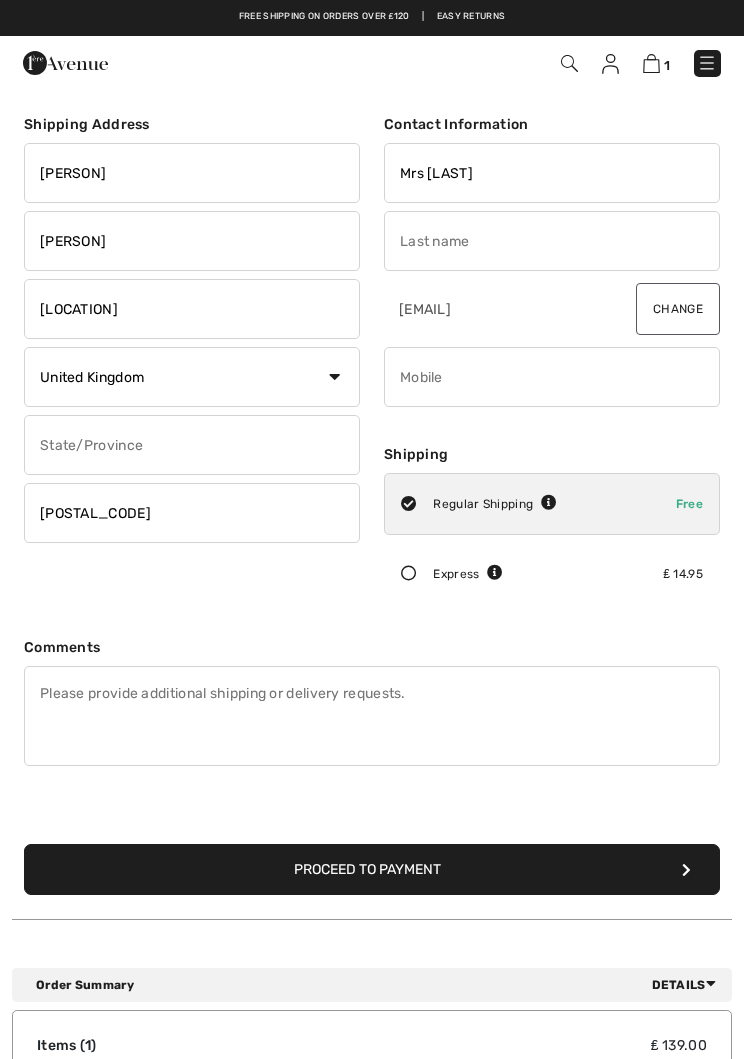 type on "Mrs Kath" 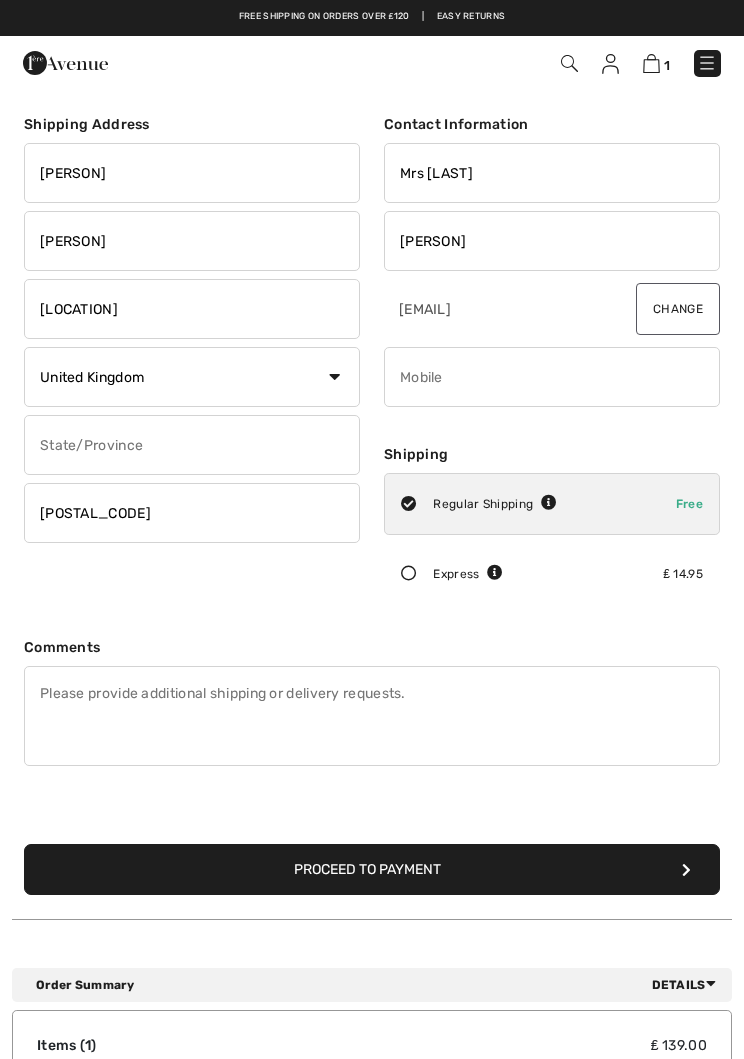 type on "Ramsay" 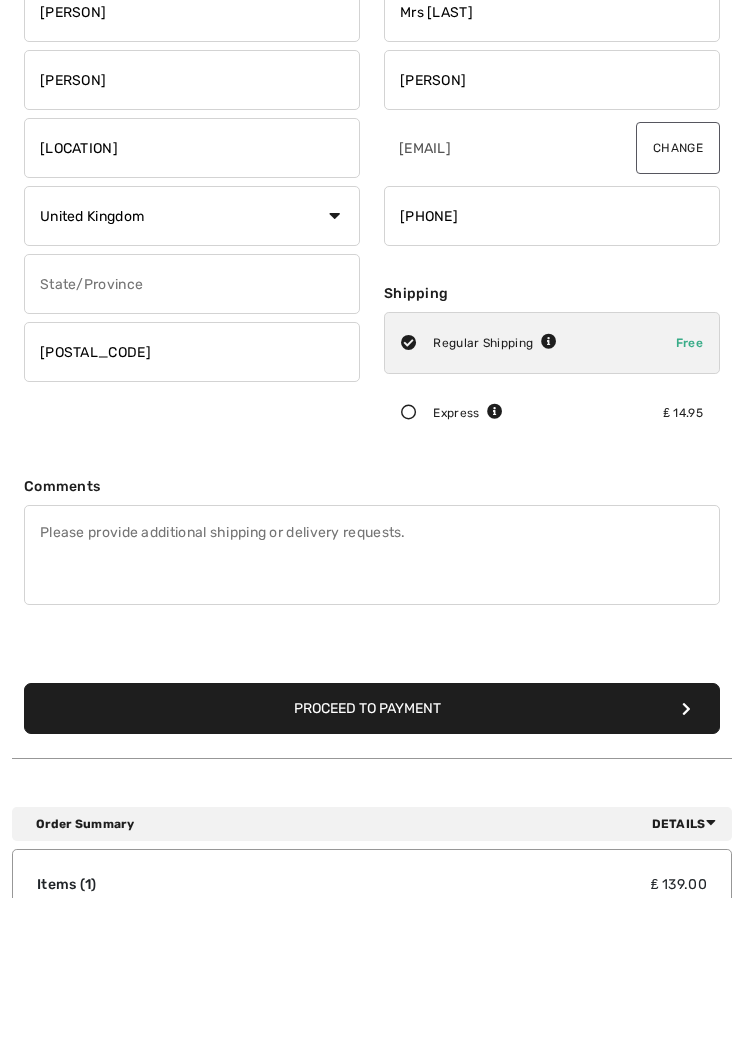 type on "[PHONE]" 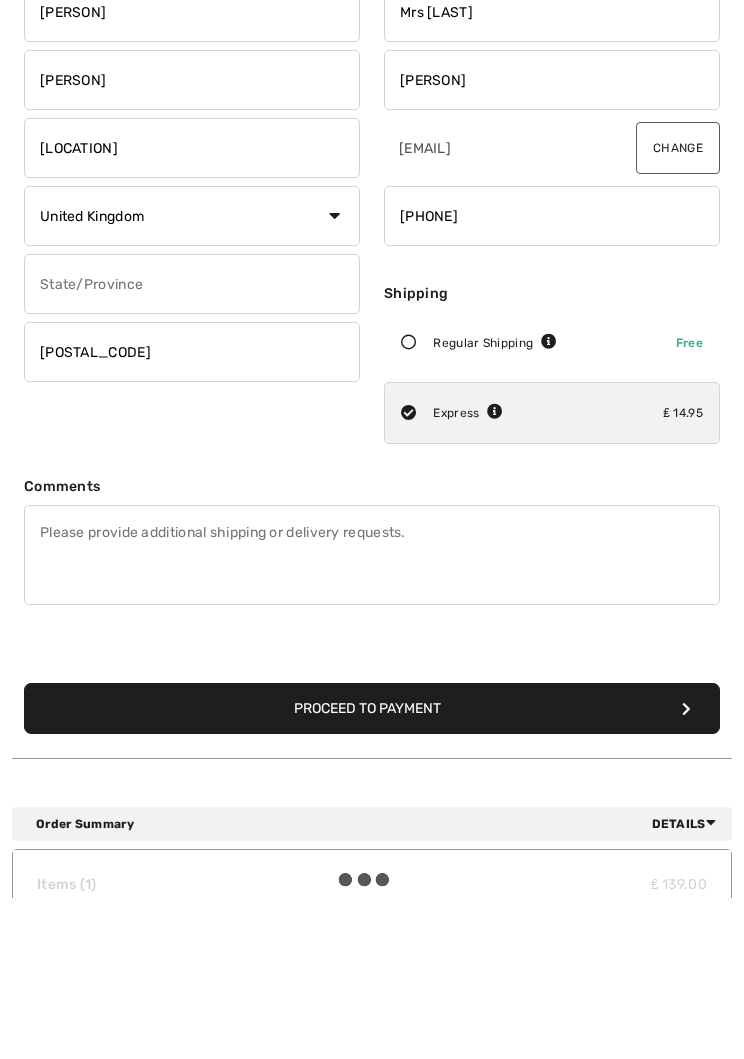 scroll, scrollTop: 161, scrollLeft: 0, axis: vertical 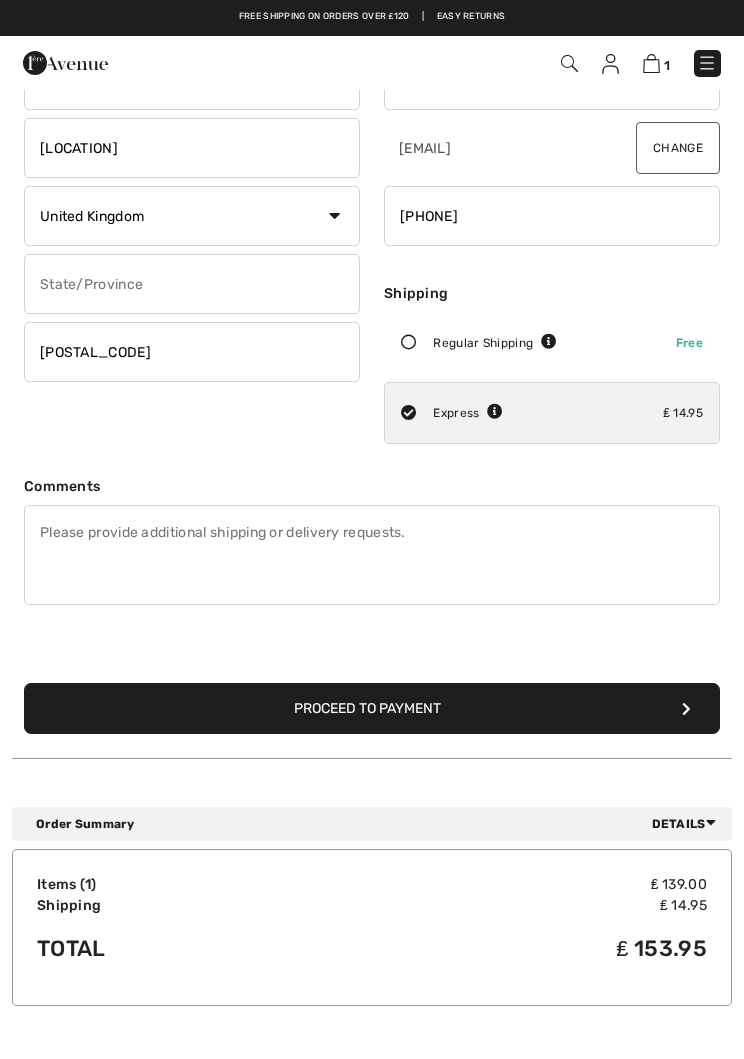 click on "Proceed to Payment" at bounding box center (372, 708) 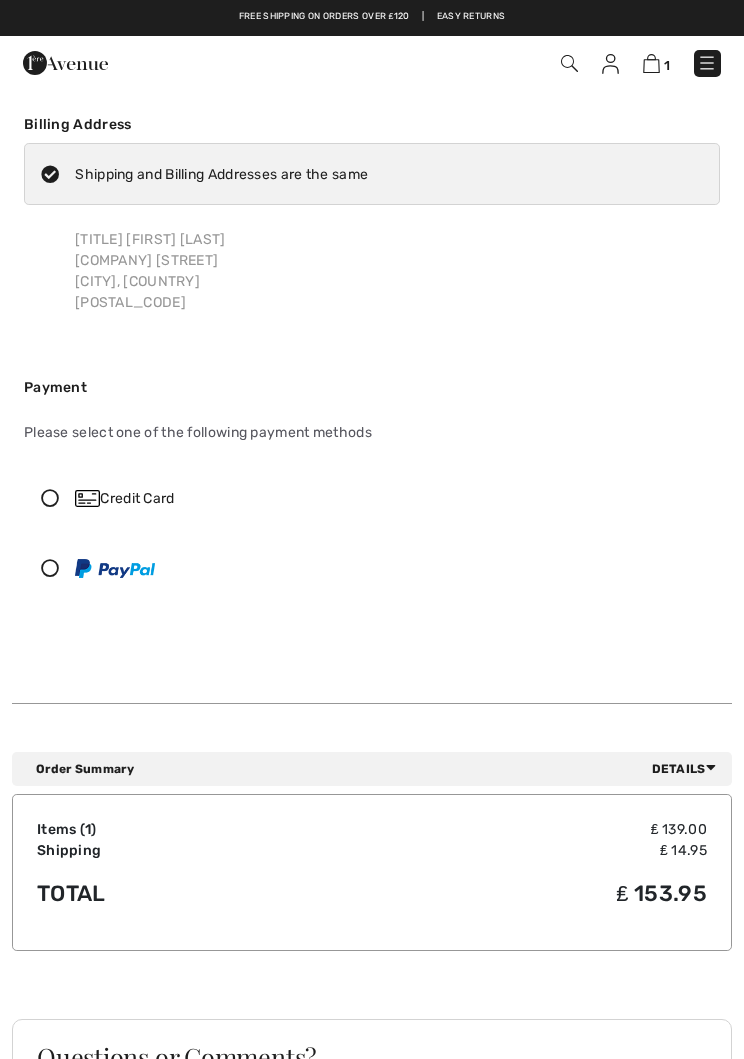 scroll, scrollTop: 0, scrollLeft: 0, axis: both 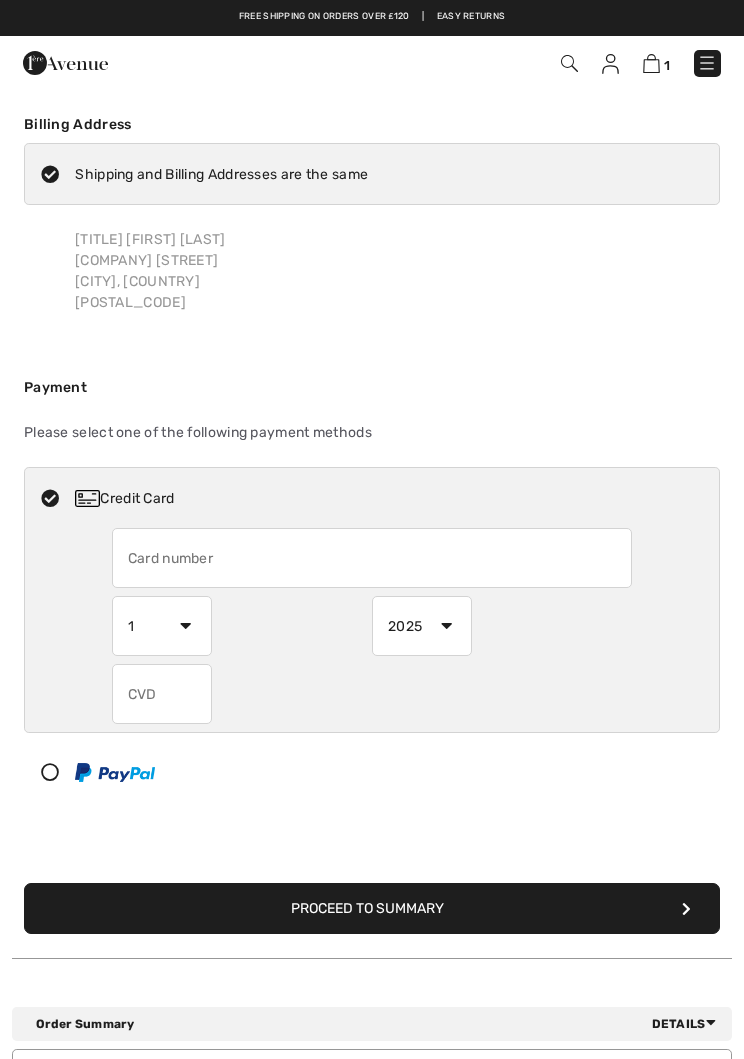 click at bounding box center (372, 558) 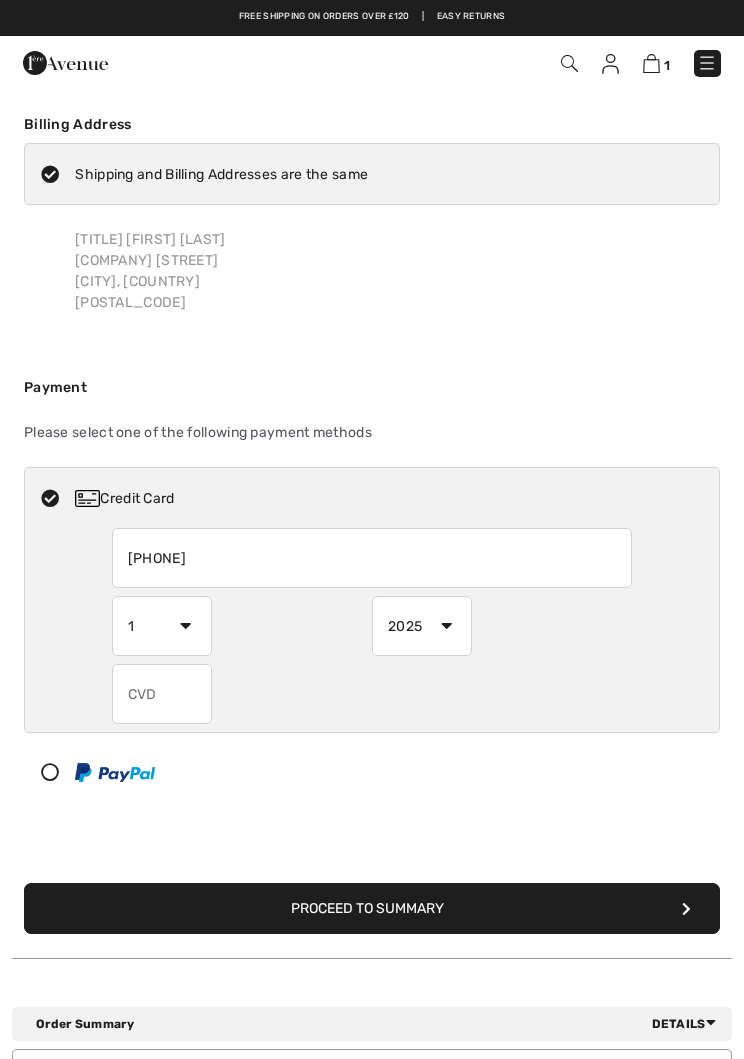 type on "5276698449587978" 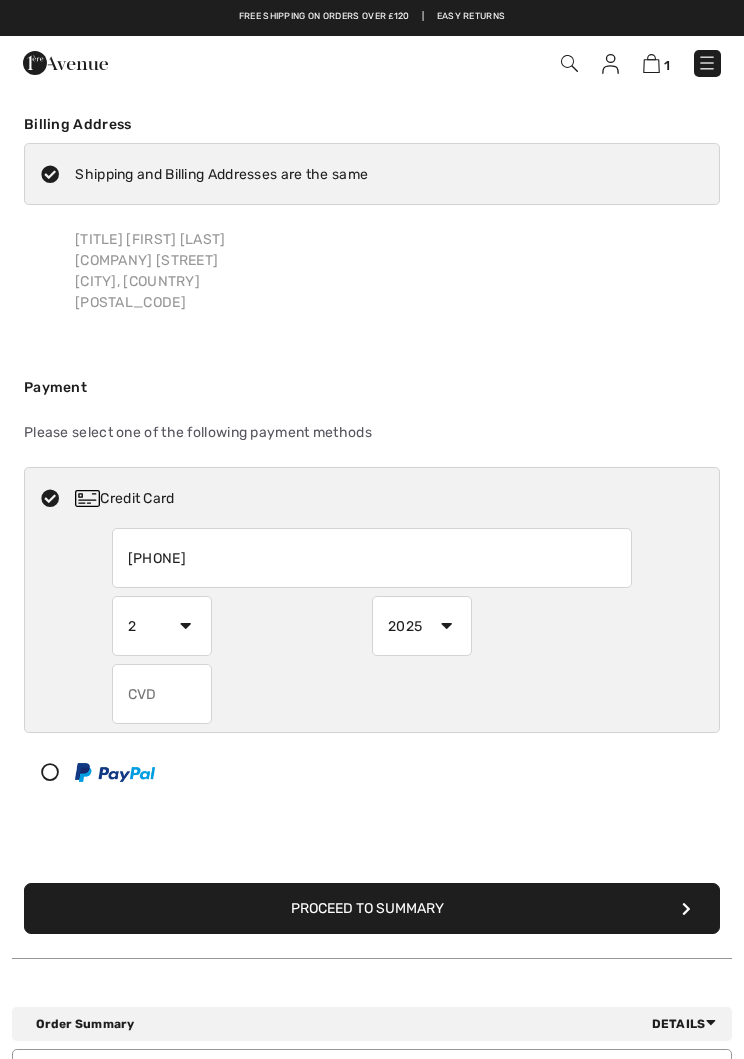 click on "2025
2026
2027
2028
2029
2030
2031
2032
2033
2034
2035" at bounding box center (422, 626) 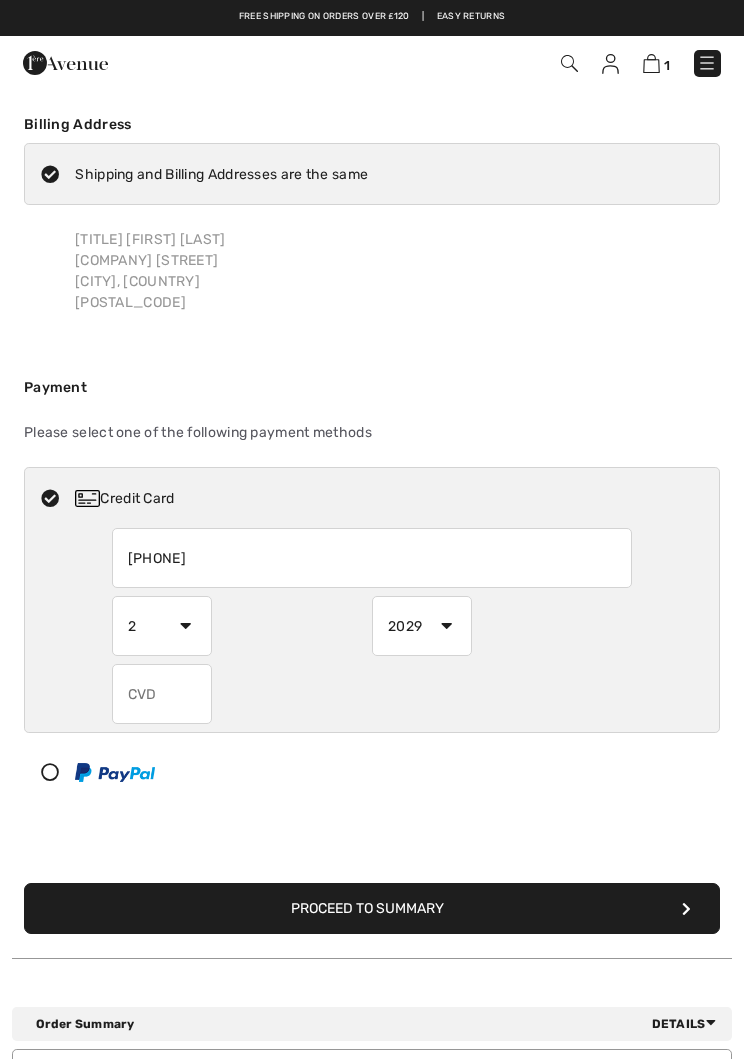 click at bounding box center [162, 694] 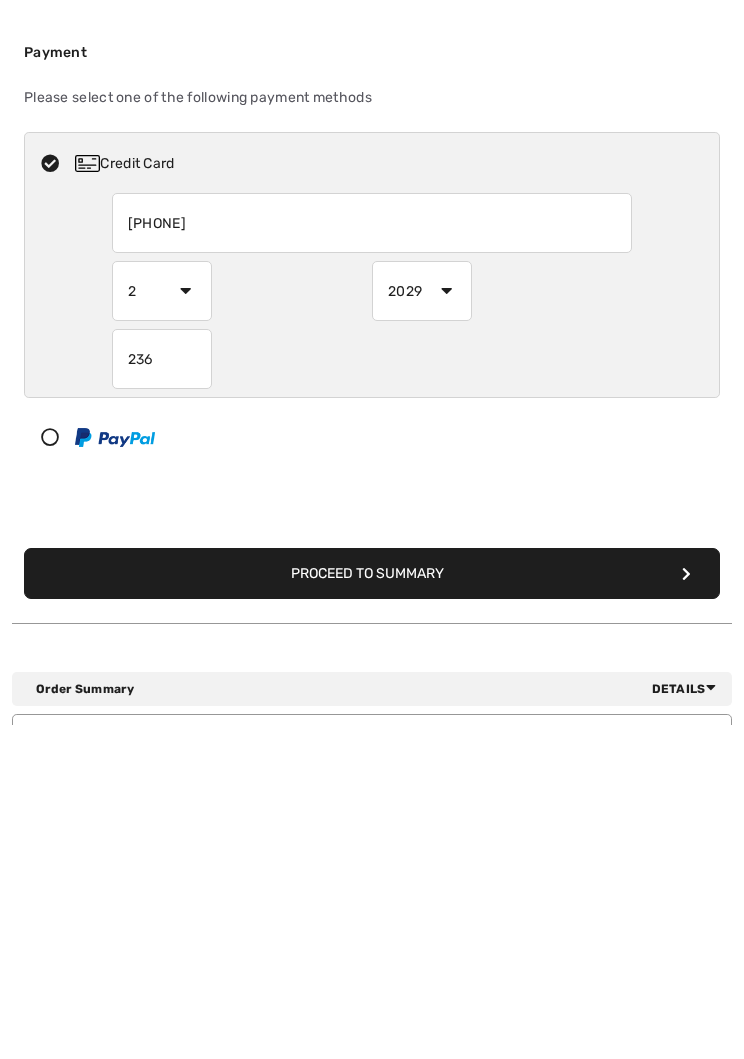 type on "236" 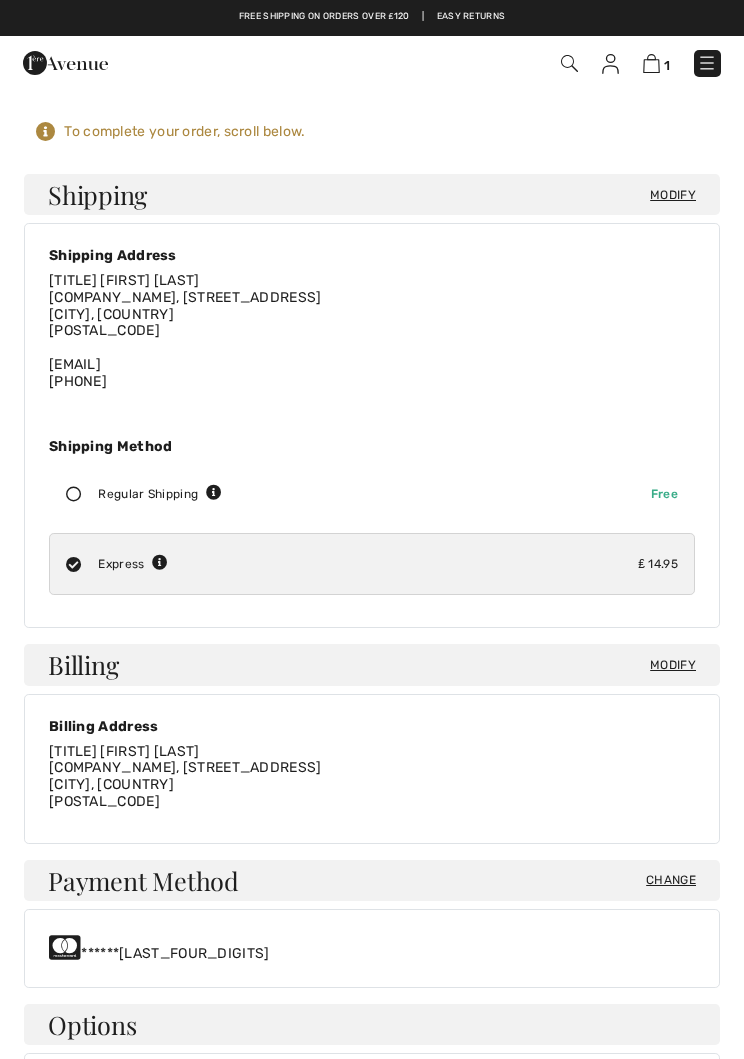 scroll, scrollTop: 0, scrollLeft: 0, axis: both 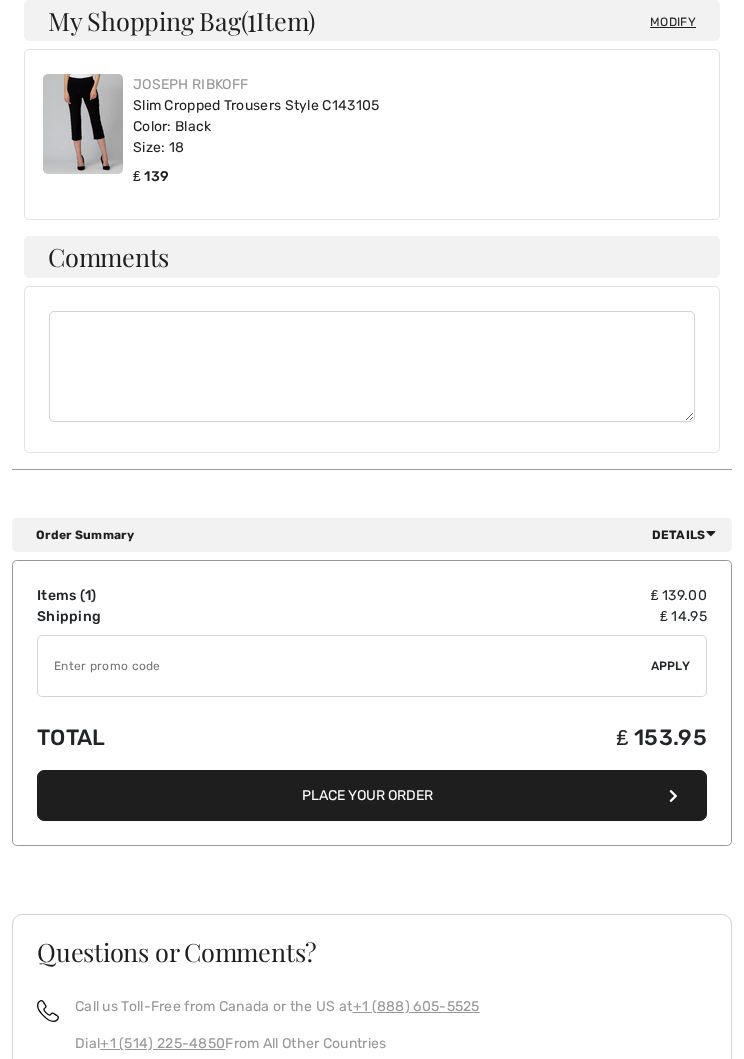 click on "Place Your Order" at bounding box center [372, 795] 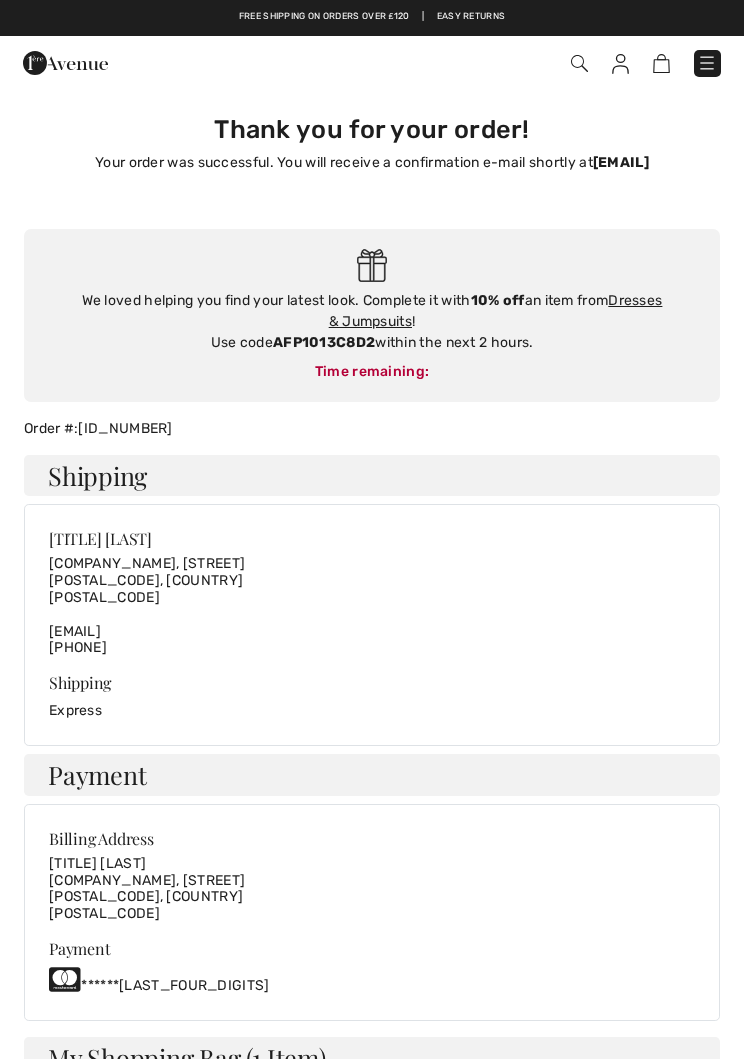 scroll, scrollTop: 0, scrollLeft: 0, axis: both 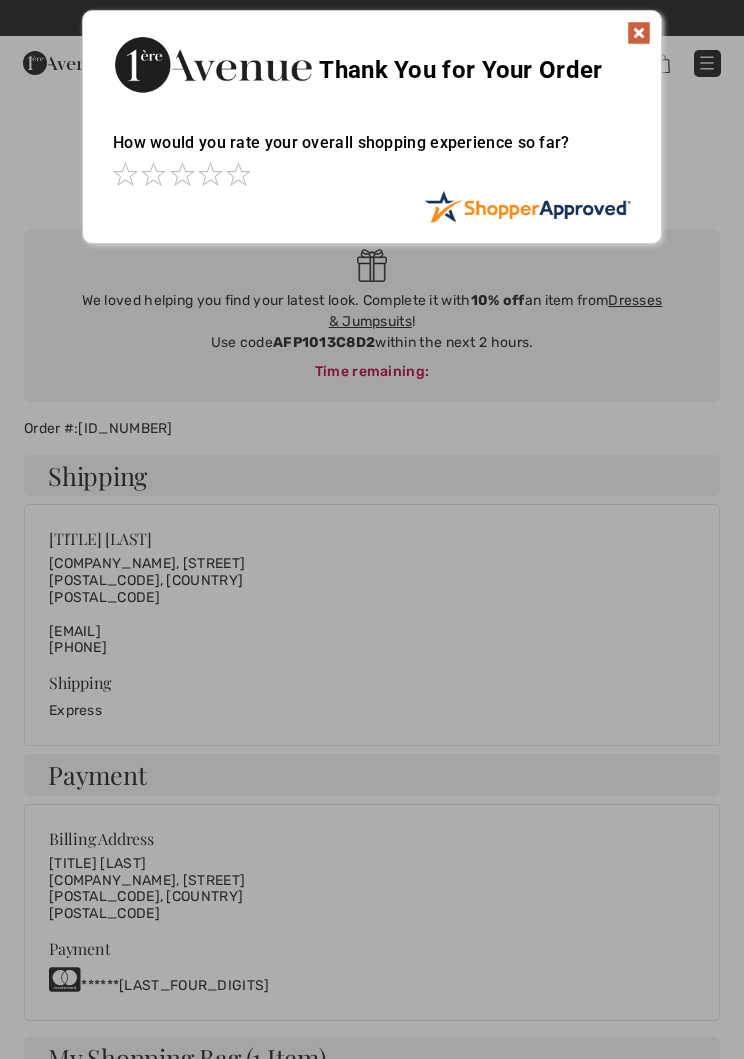 click at bounding box center [639, 33] 